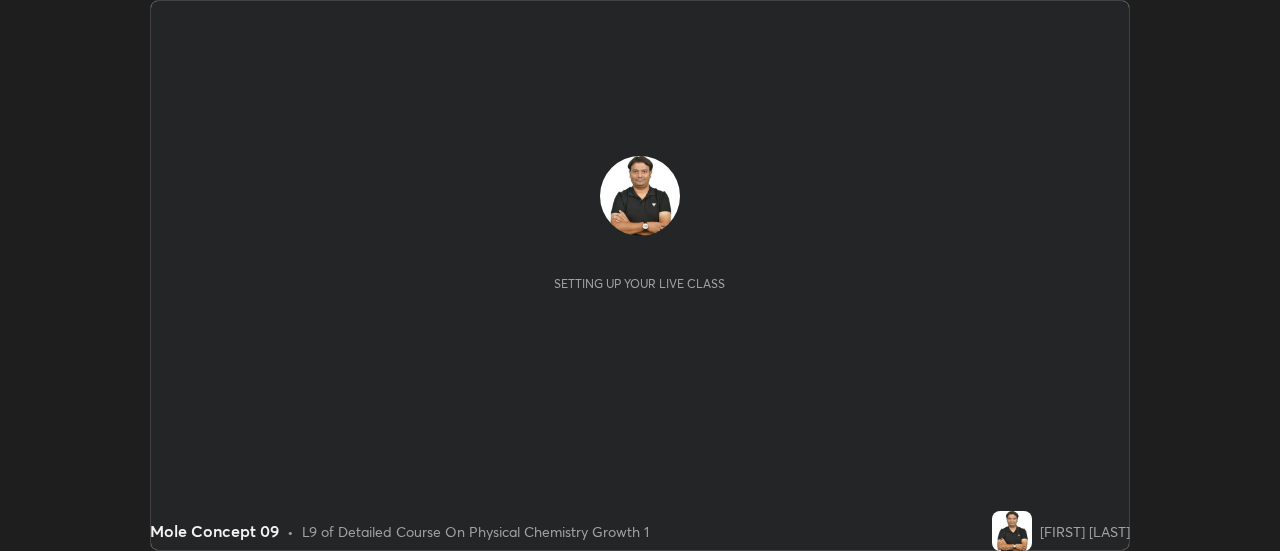 scroll, scrollTop: 0, scrollLeft: 0, axis: both 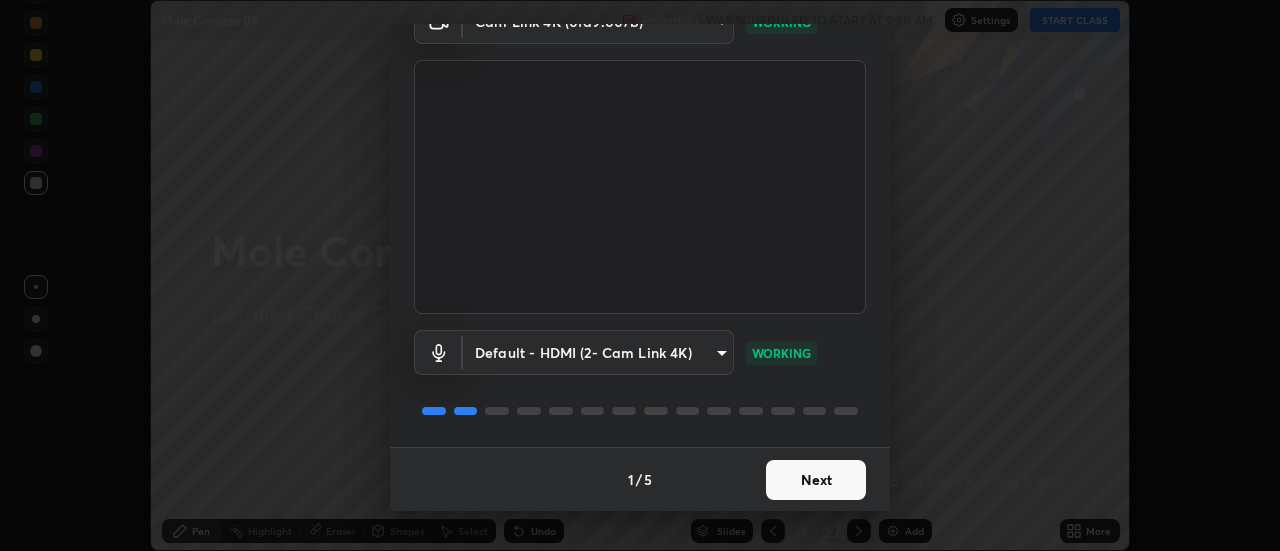 click on "Next" at bounding box center (816, 480) 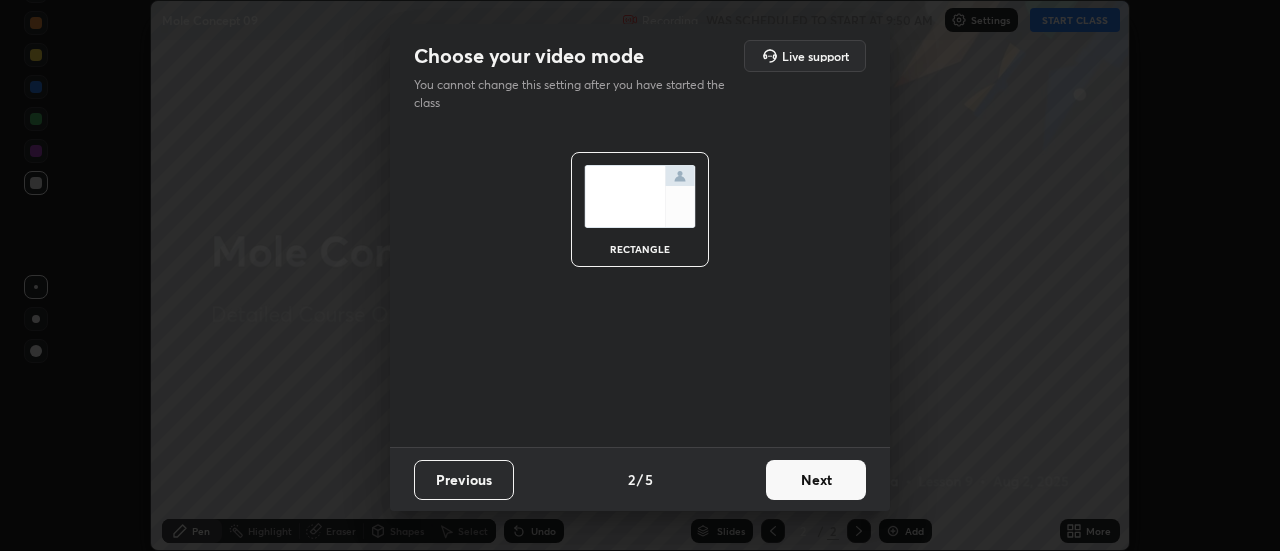 click on "Next" at bounding box center [816, 480] 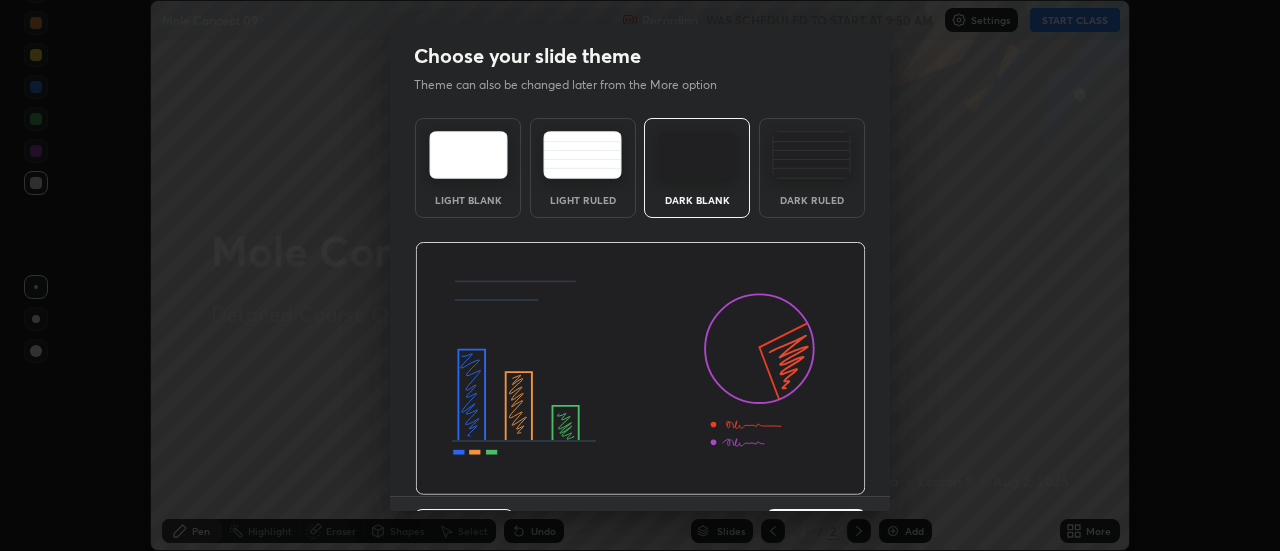 scroll, scrollTop: 49, scrollLeft: 0, axis: vertical 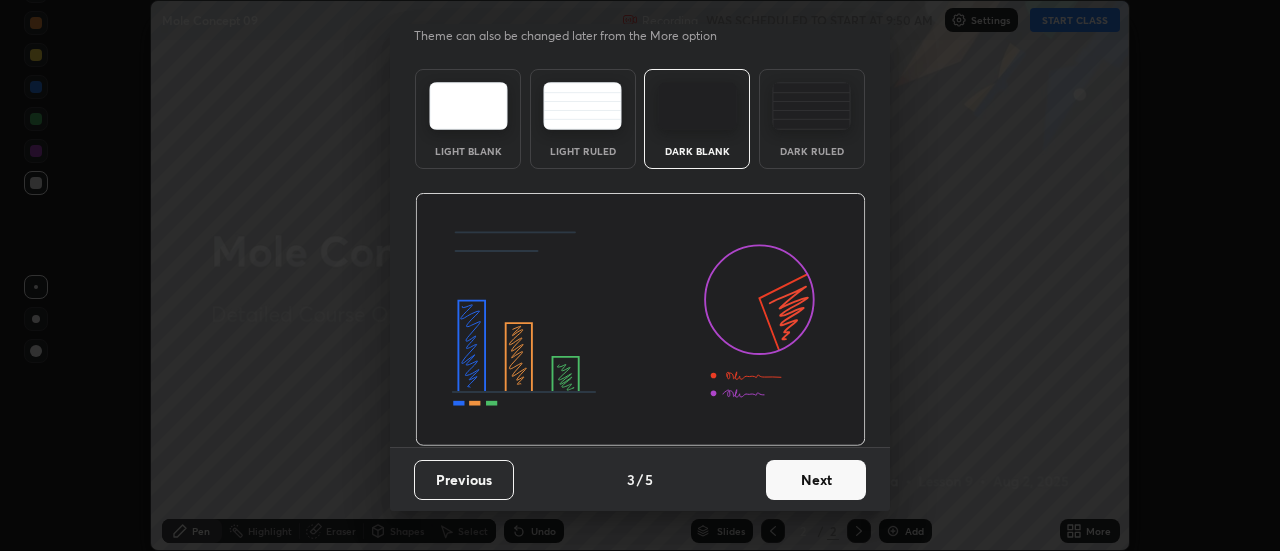 click on "Next" at bounding box center [816, 480] 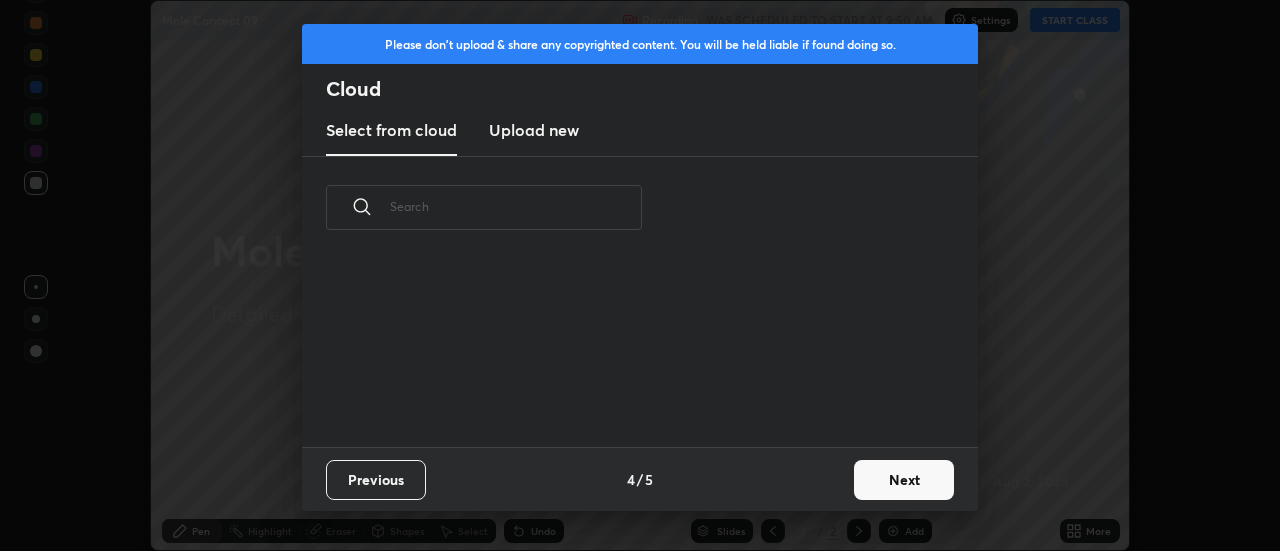 click on "Next" at bounding box center (904, 480) 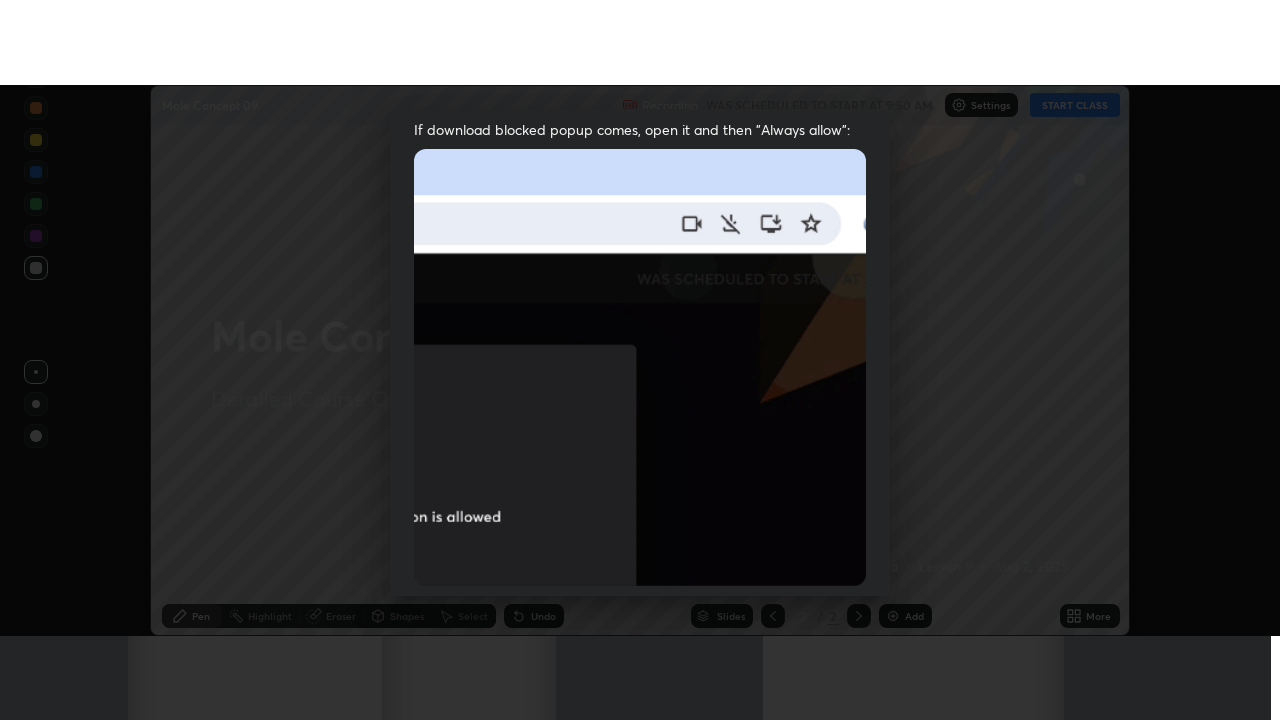 scroll, scrollTop: 513, scrollLeft: 0, axis: vertical 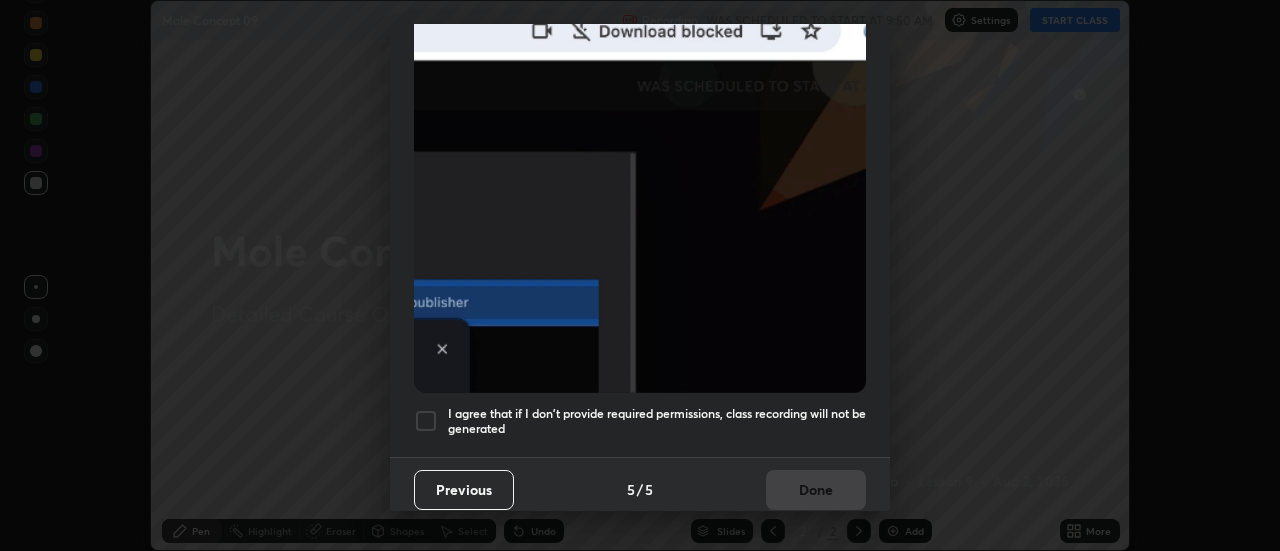 click at bounding box center [426, 421] 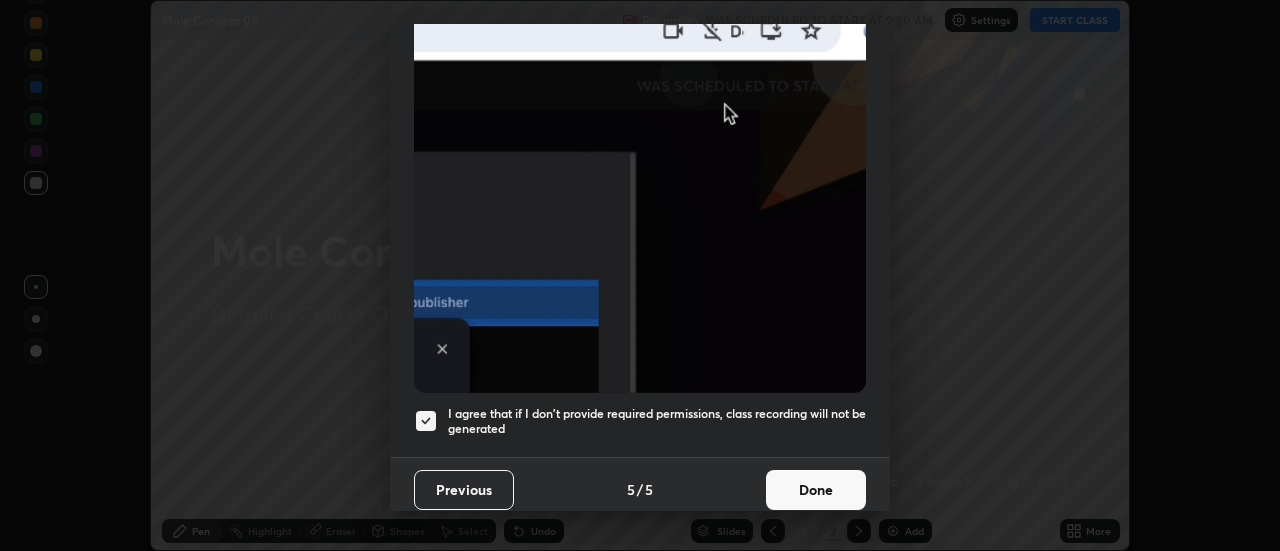 click on "Done" at bounding box center (816, 490) 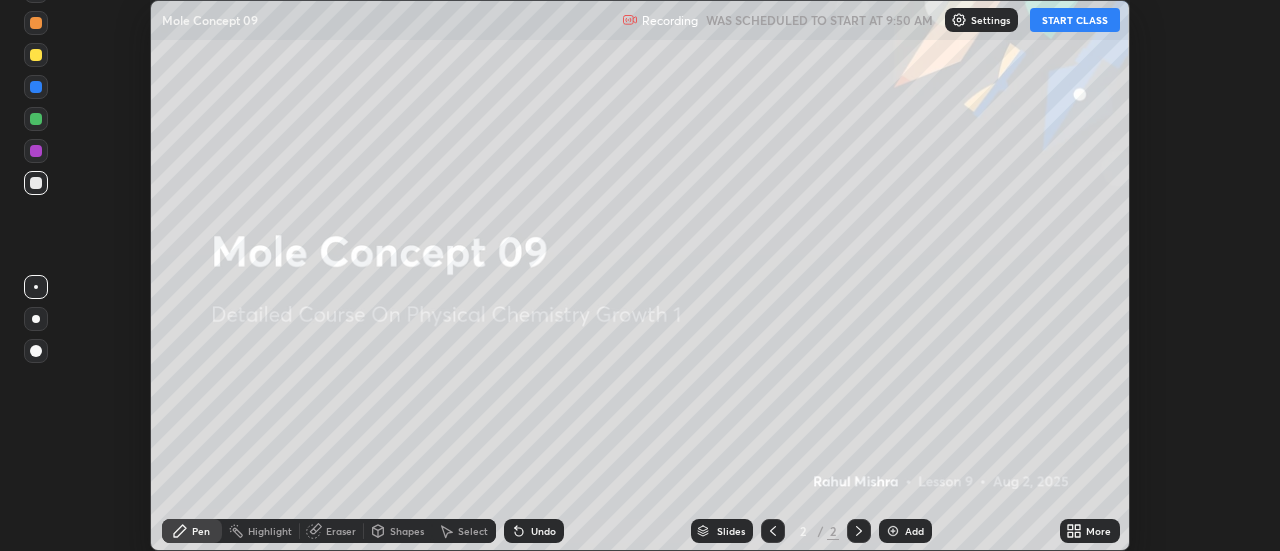click on "START CLASS" at bounding box center [1075, 20] 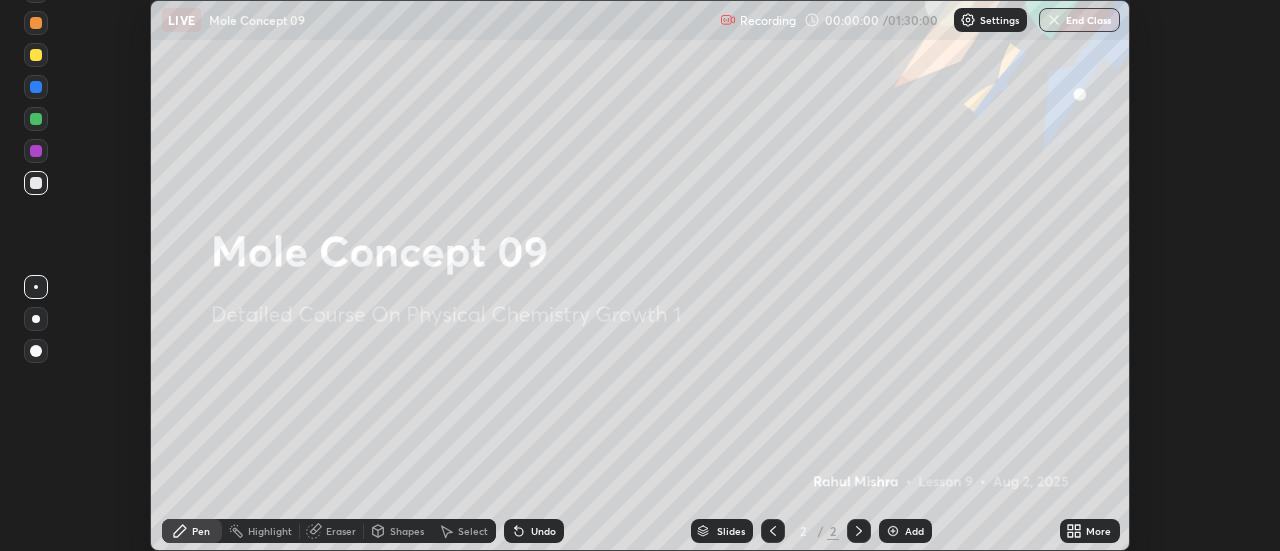 click 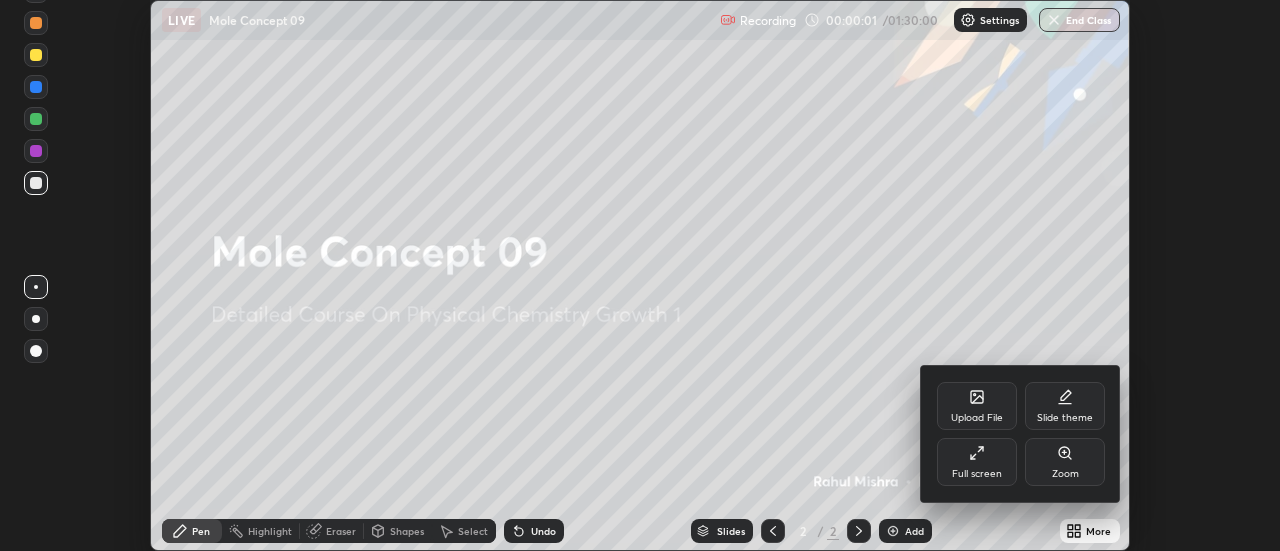 click 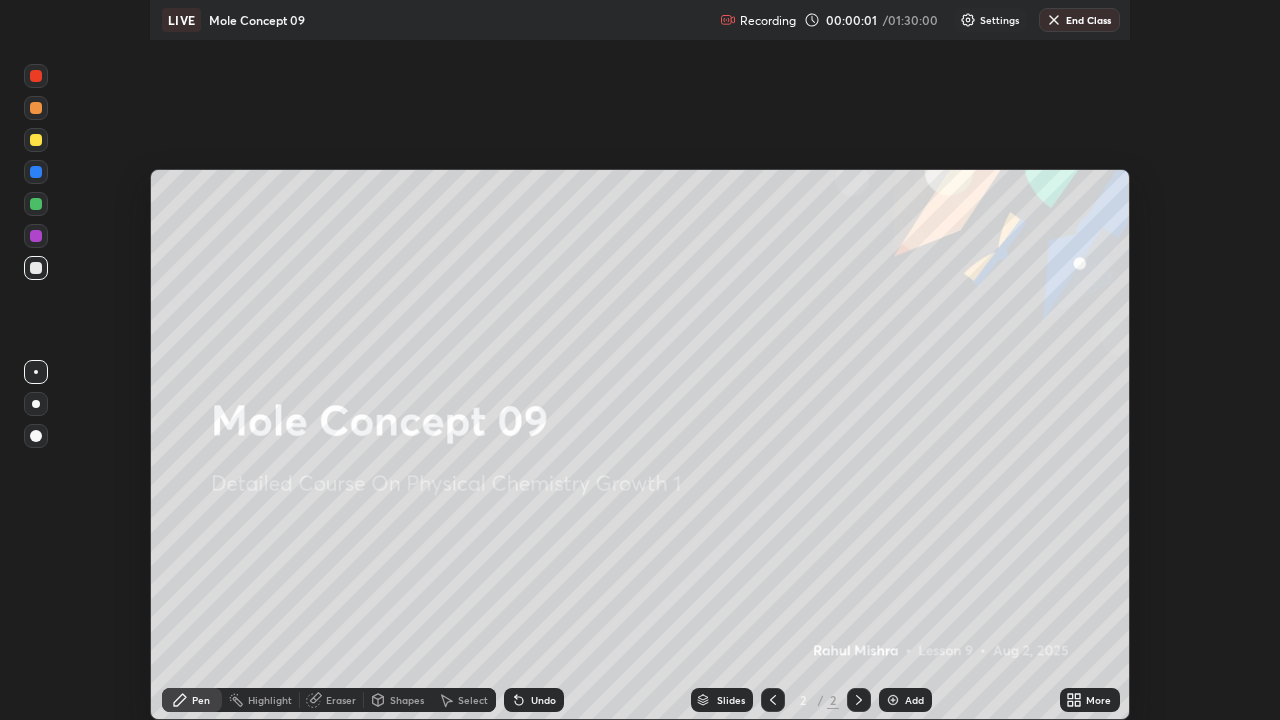 scroll, scrollTop: 99280, scrollLeft: 98720, axis: both 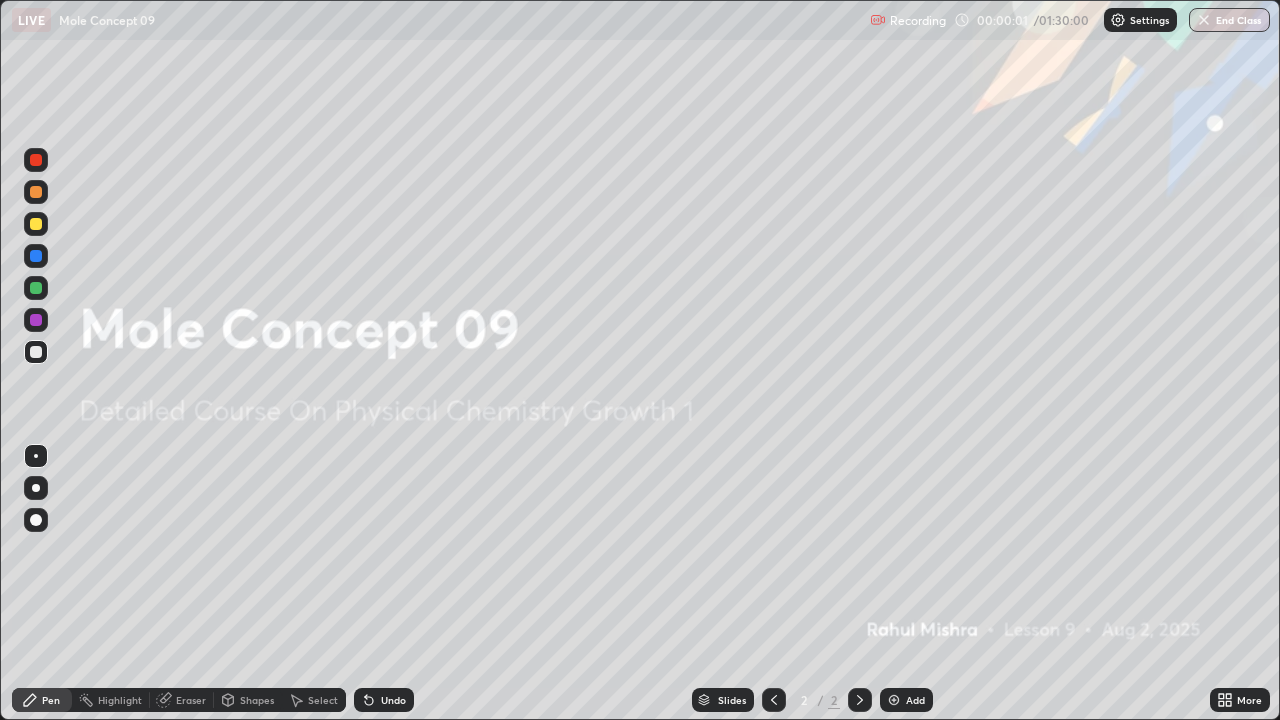 click at bounding box center (894, 700) 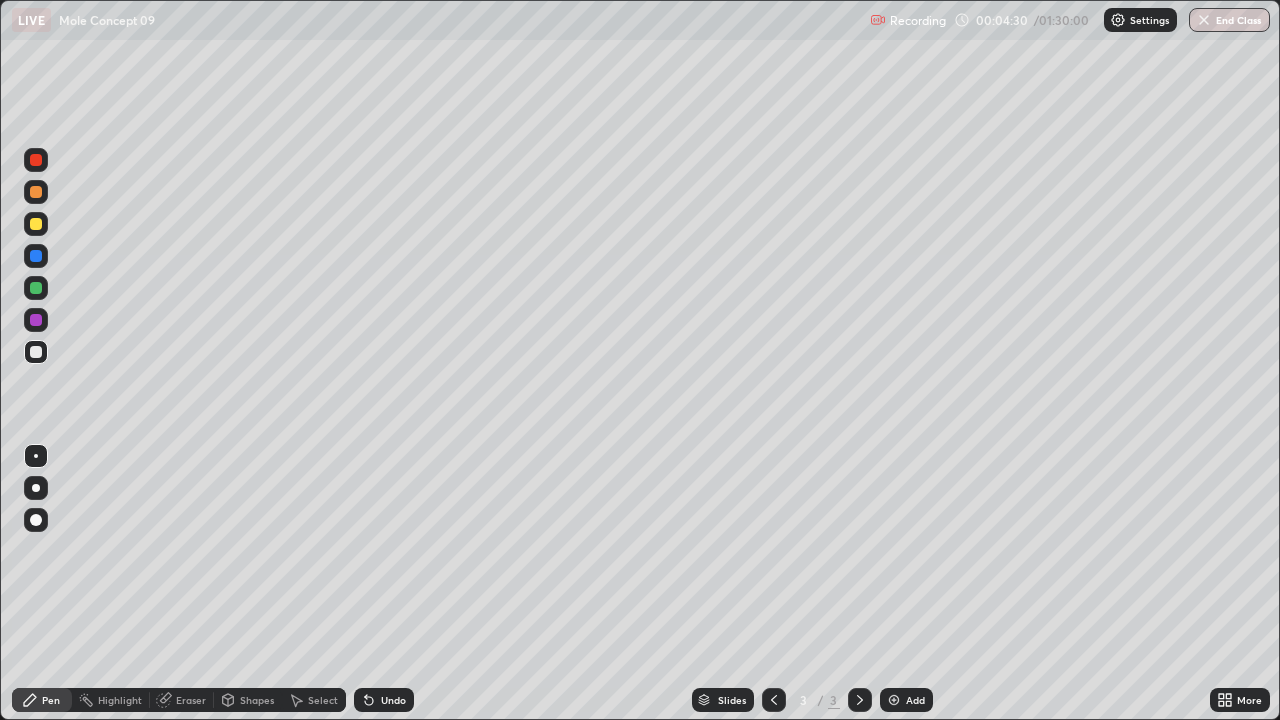 click on "Add" at bounding box center [915, 700] 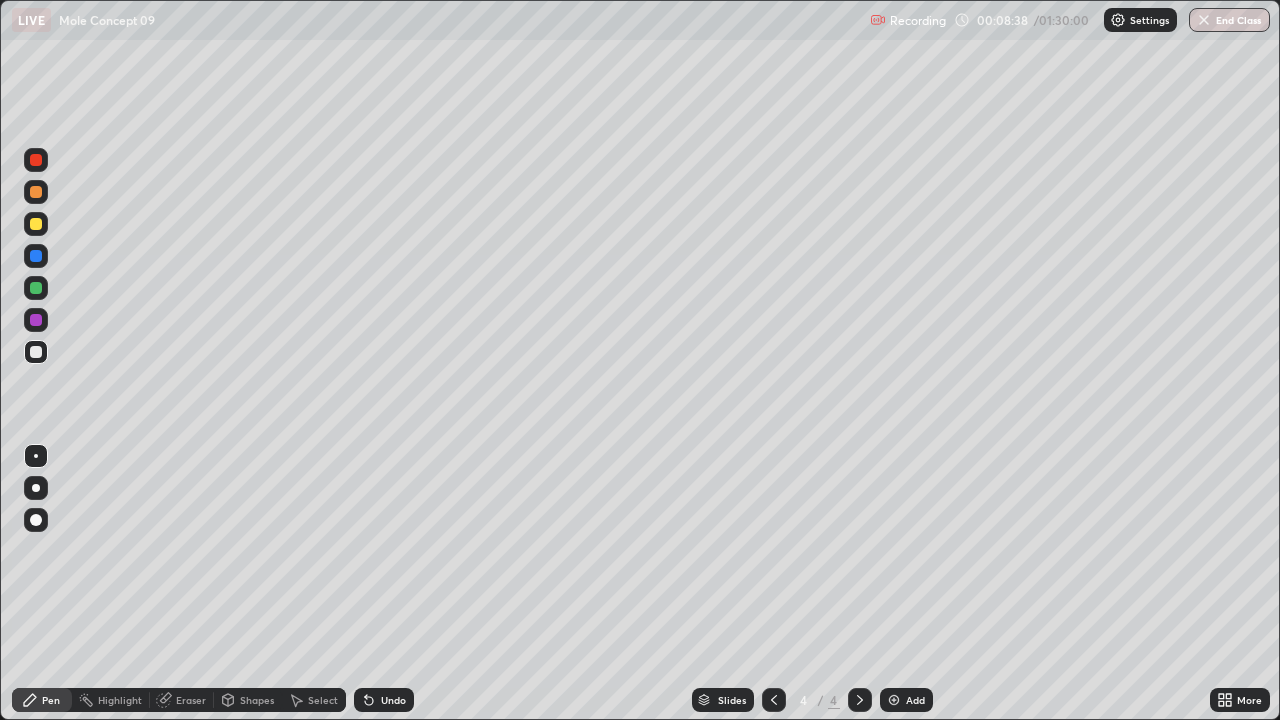 click at bounding box center (894, 700) 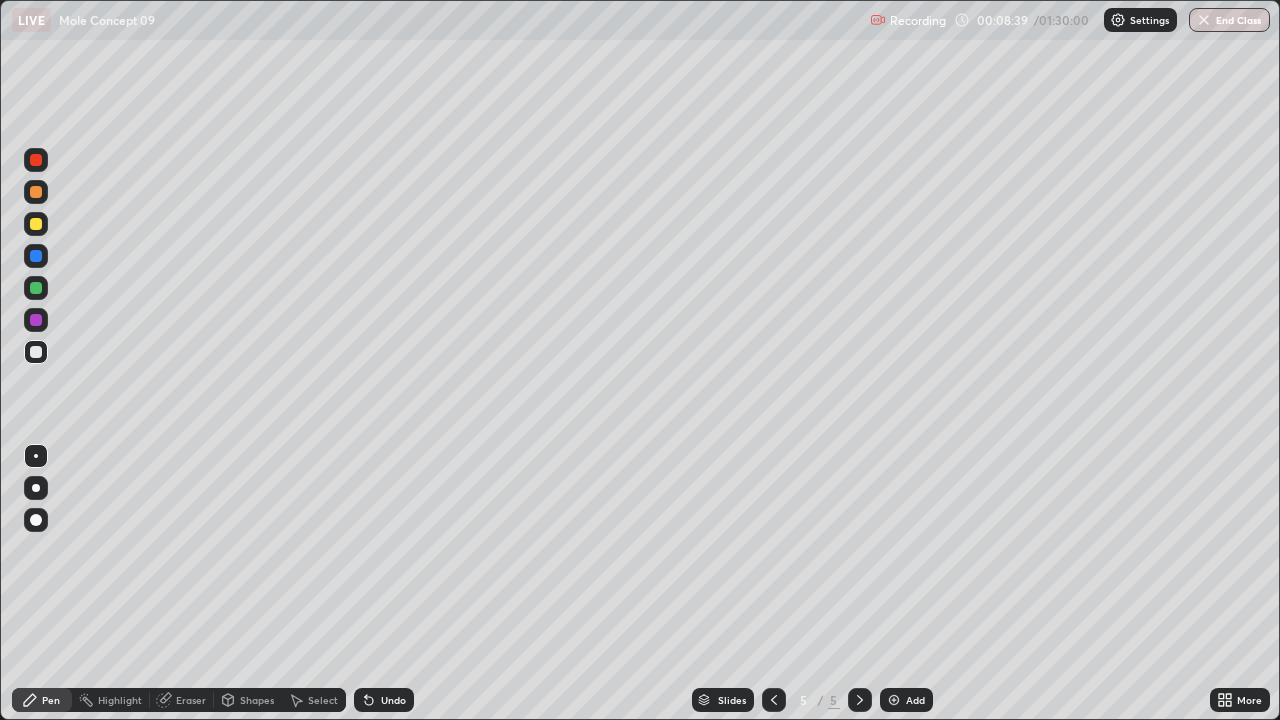 click at bounding box center (36, 224) 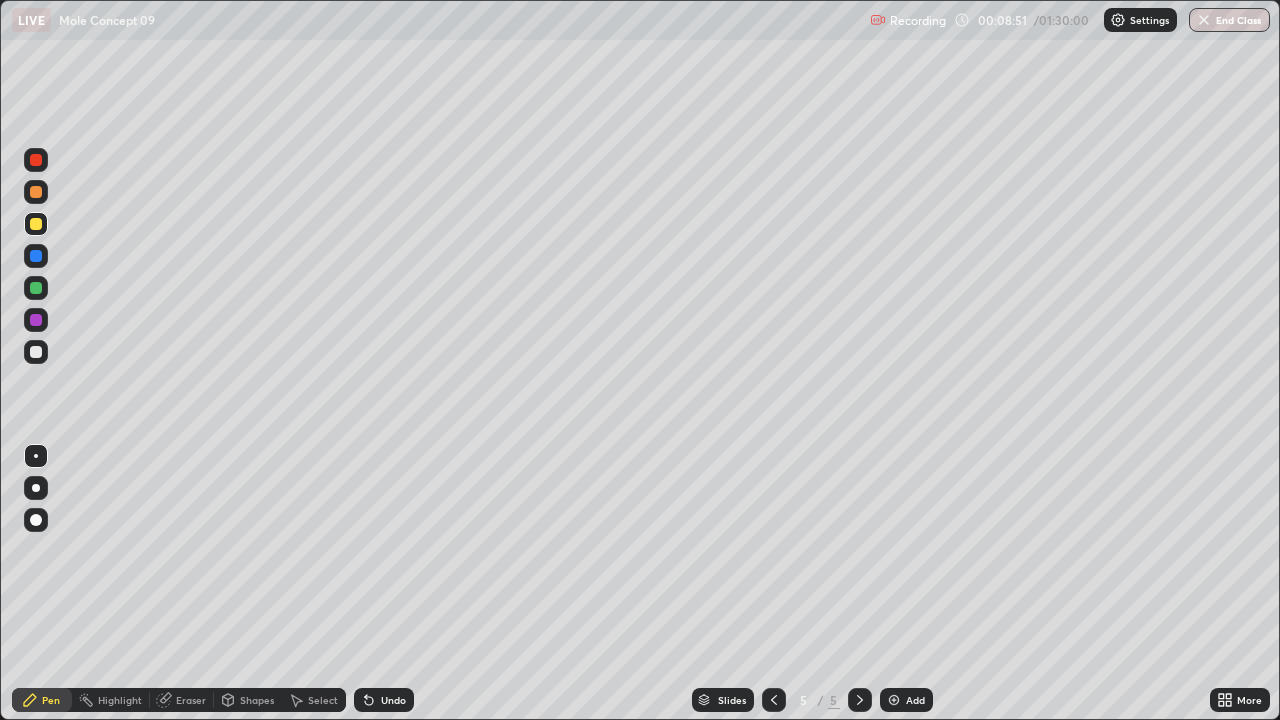 click at bounding box center [36, 288] 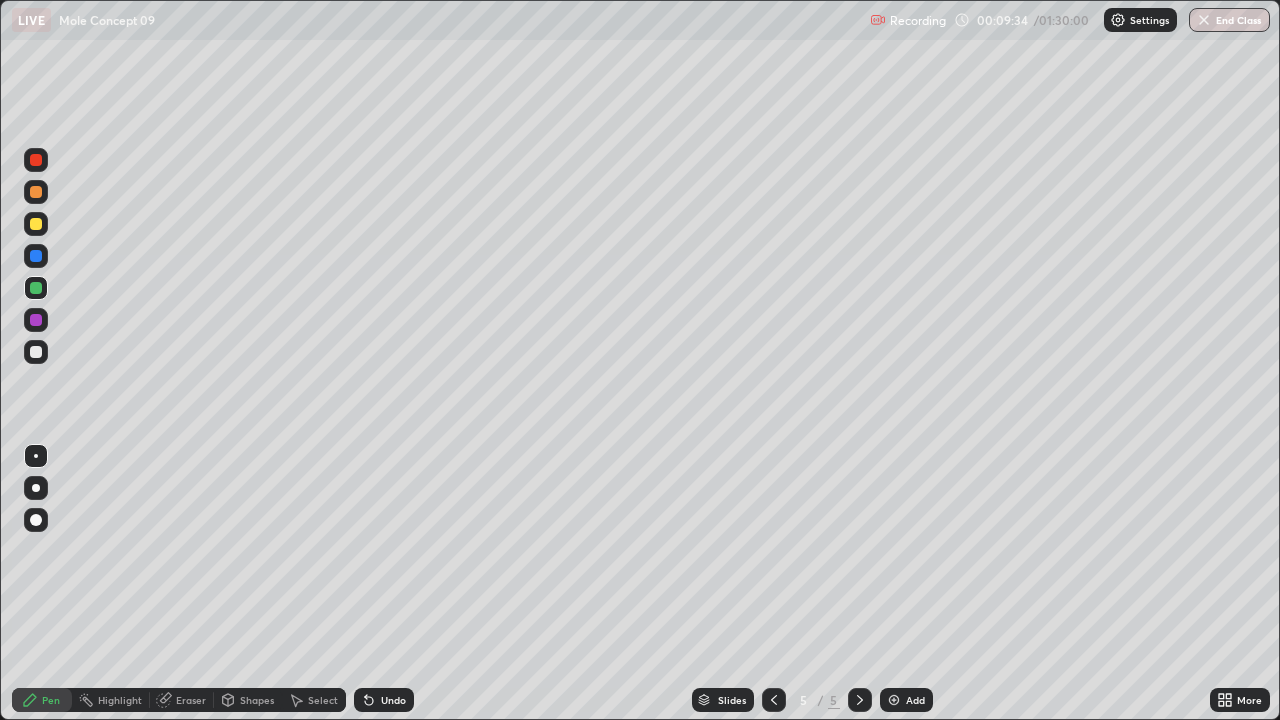 click at bounding box center (36, 352) 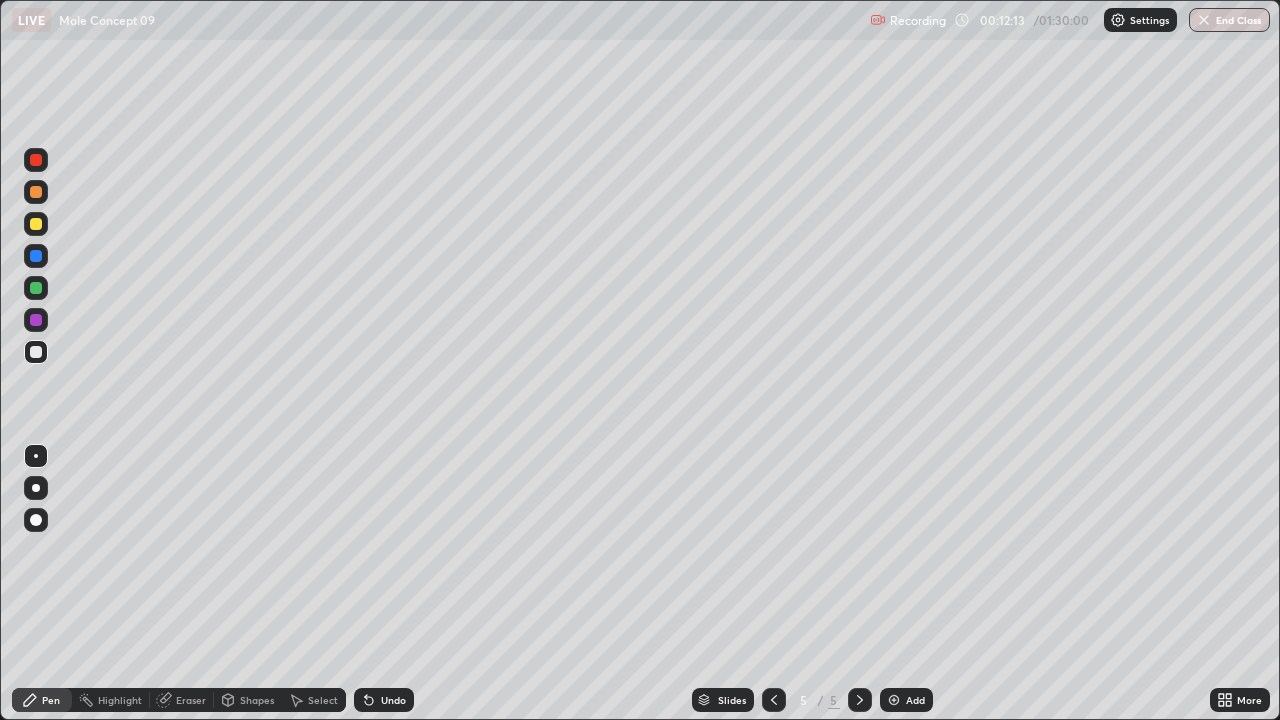 click at bounding box center [36, 224] 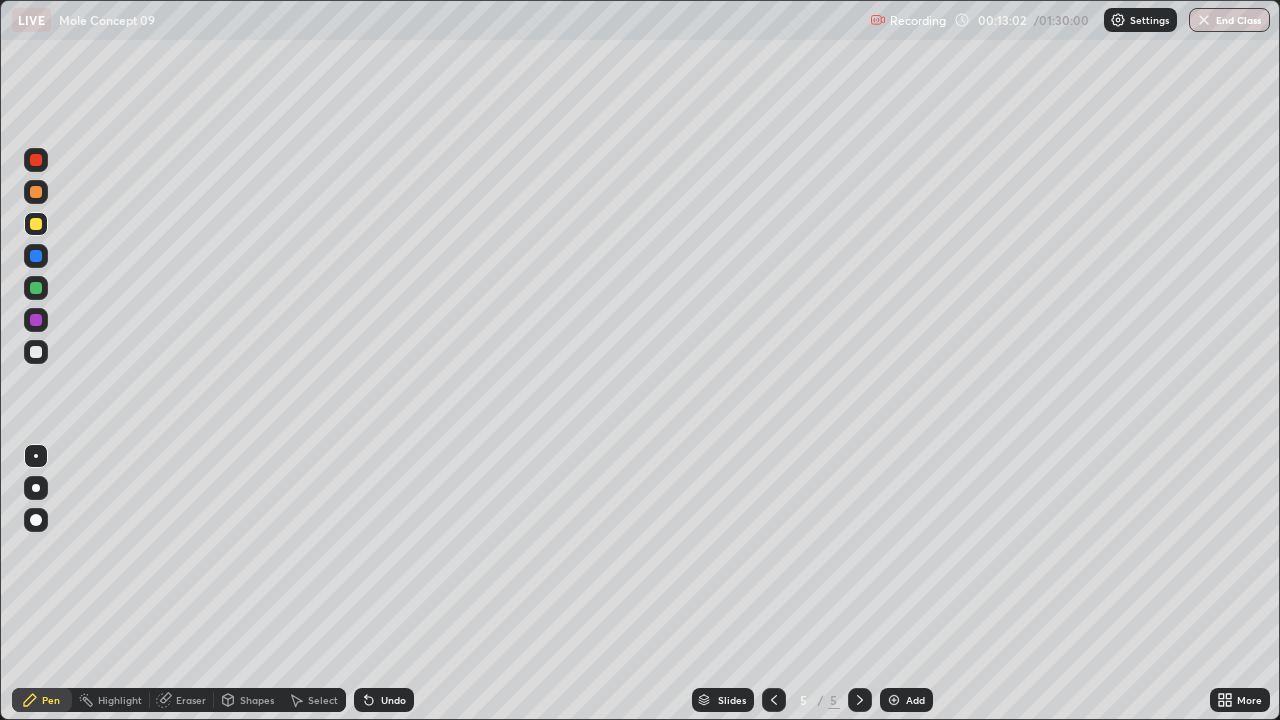 click at bounding box center [36, 352] 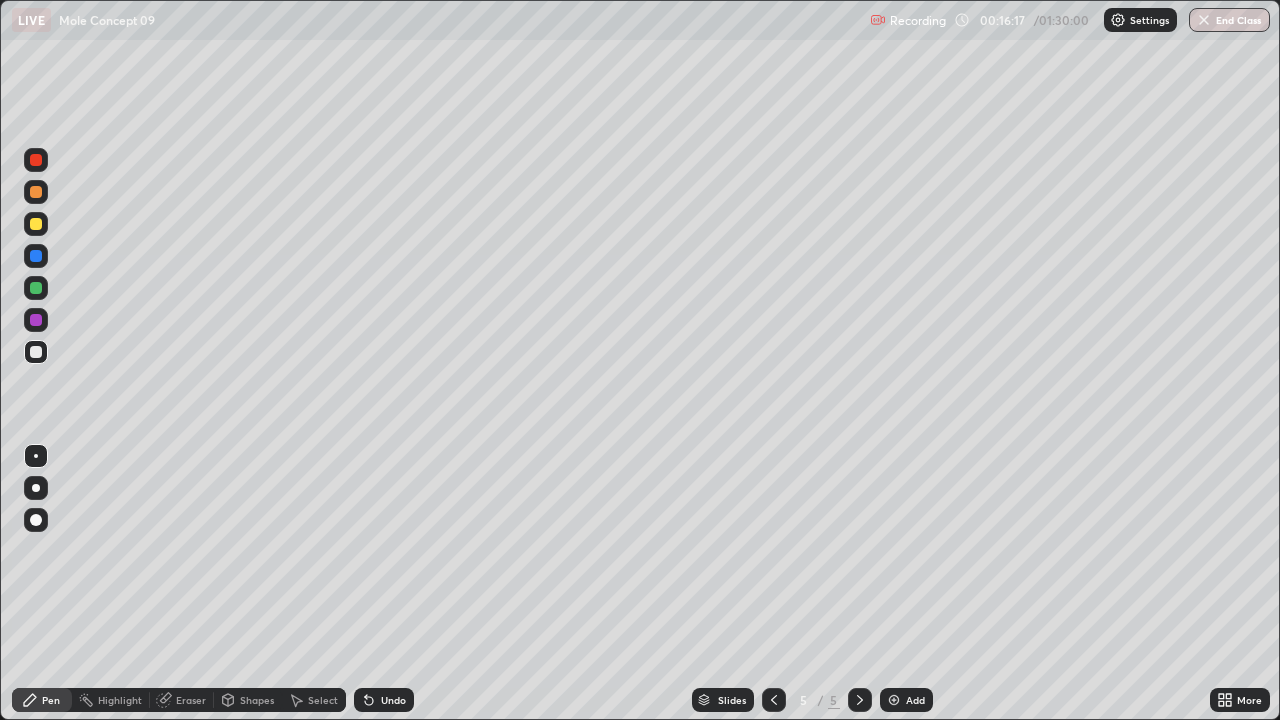 click on "Eraser" at bounding box center [182, 700] 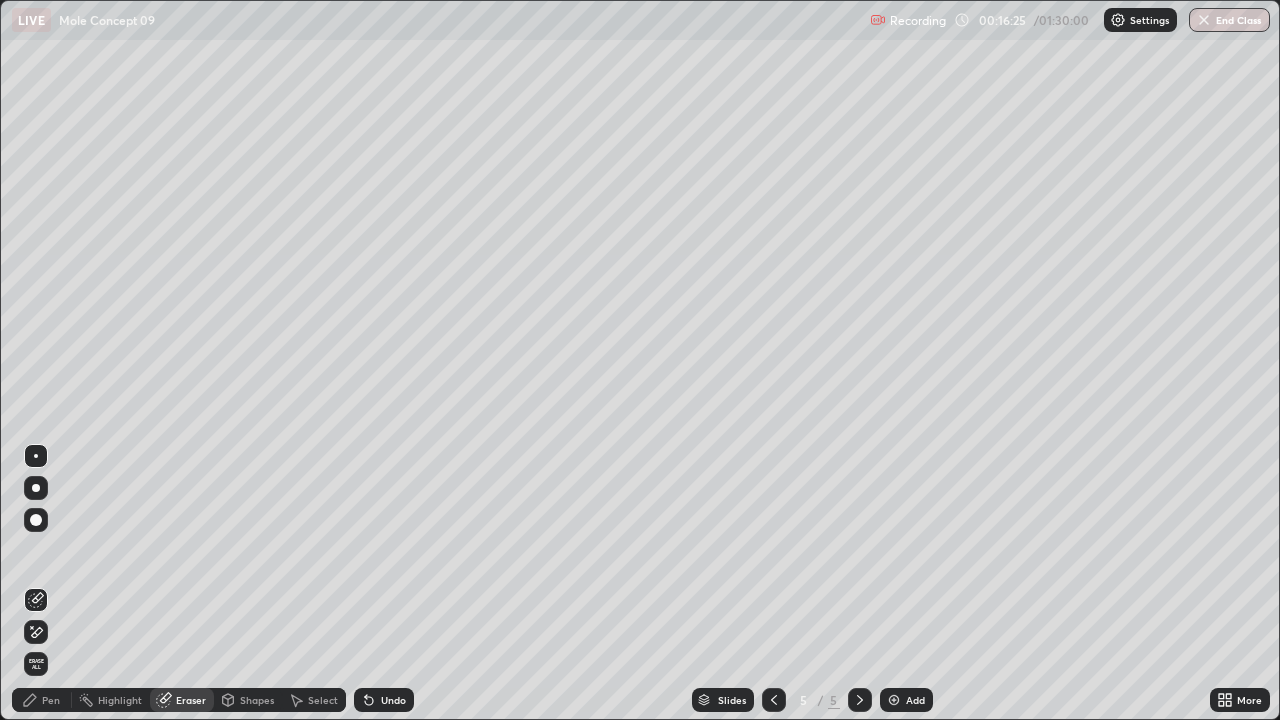 click on "Pen" at bounding box center [51, 700] 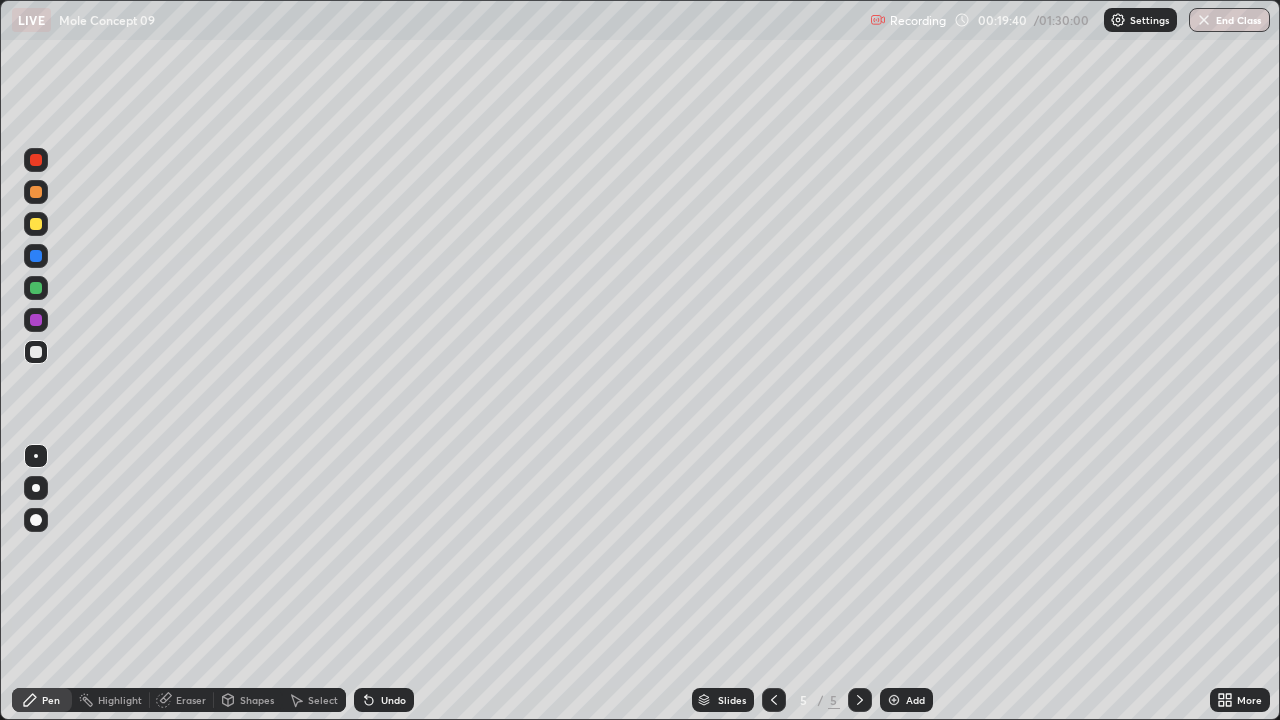 click at bounding box center (36, 224) 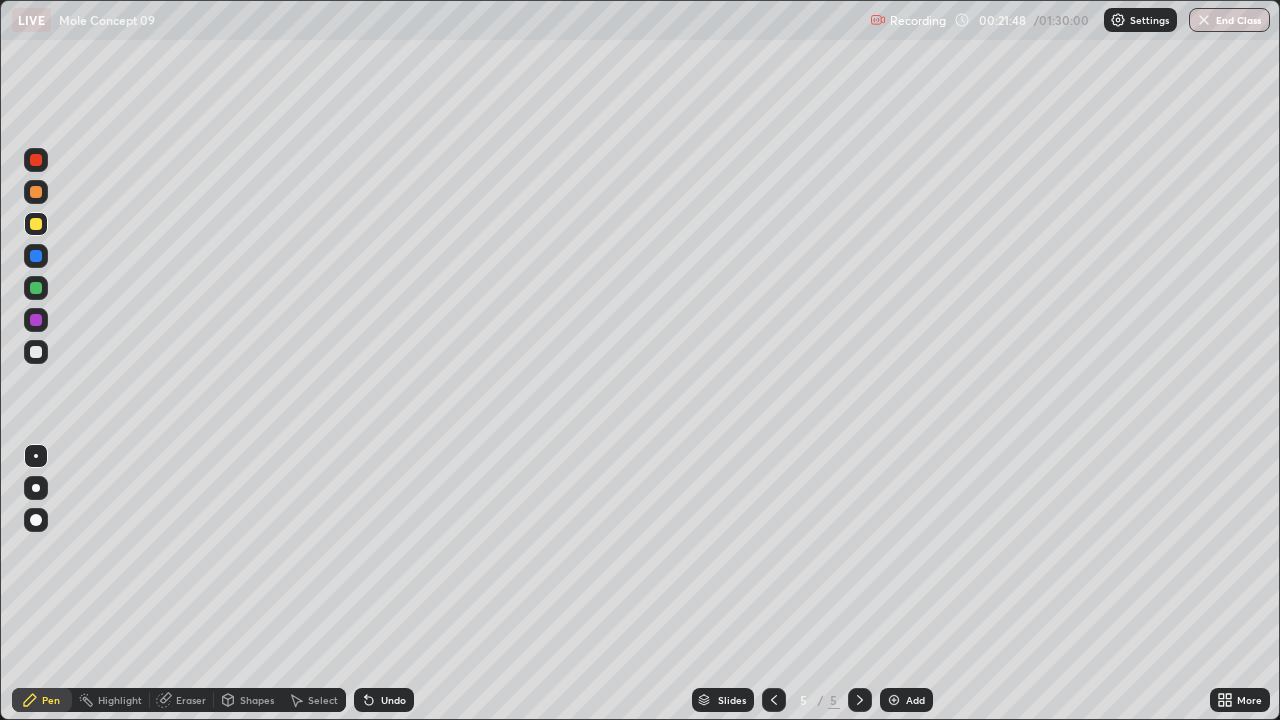click on "Select" at bounding box center (323, 700) 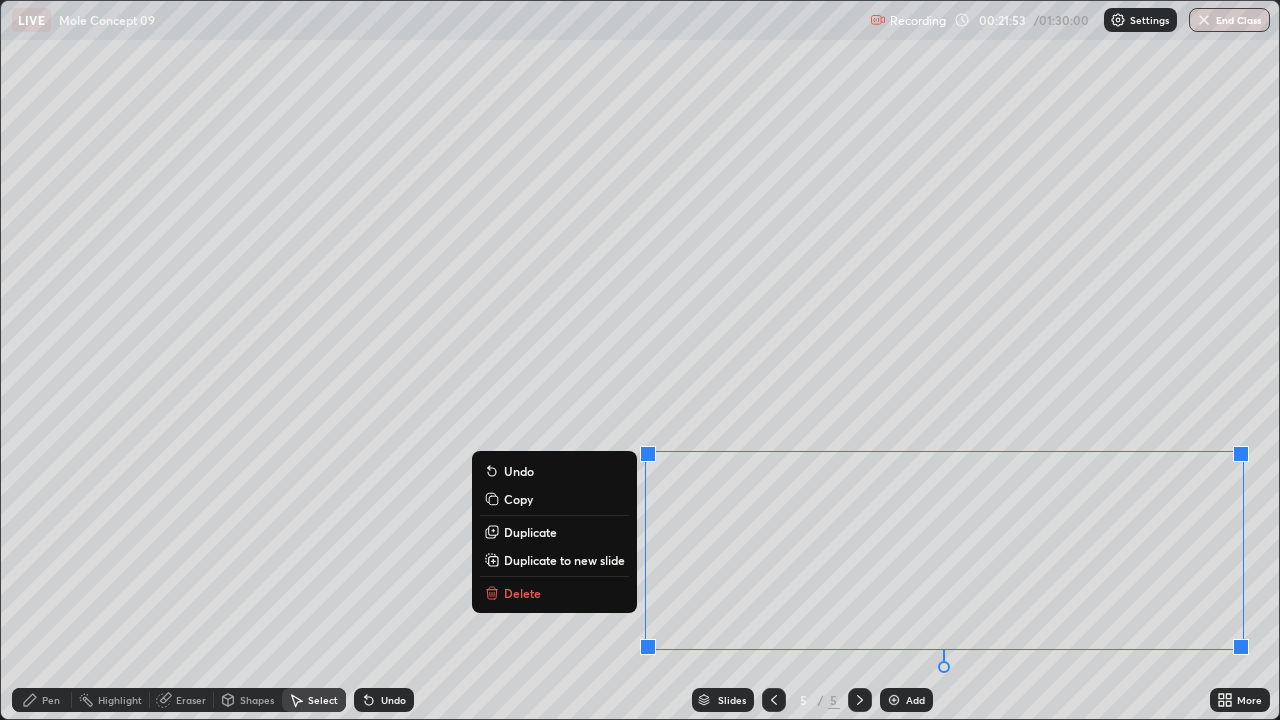 click on "Duplicate to new slide" at bounding box center (564, 560) 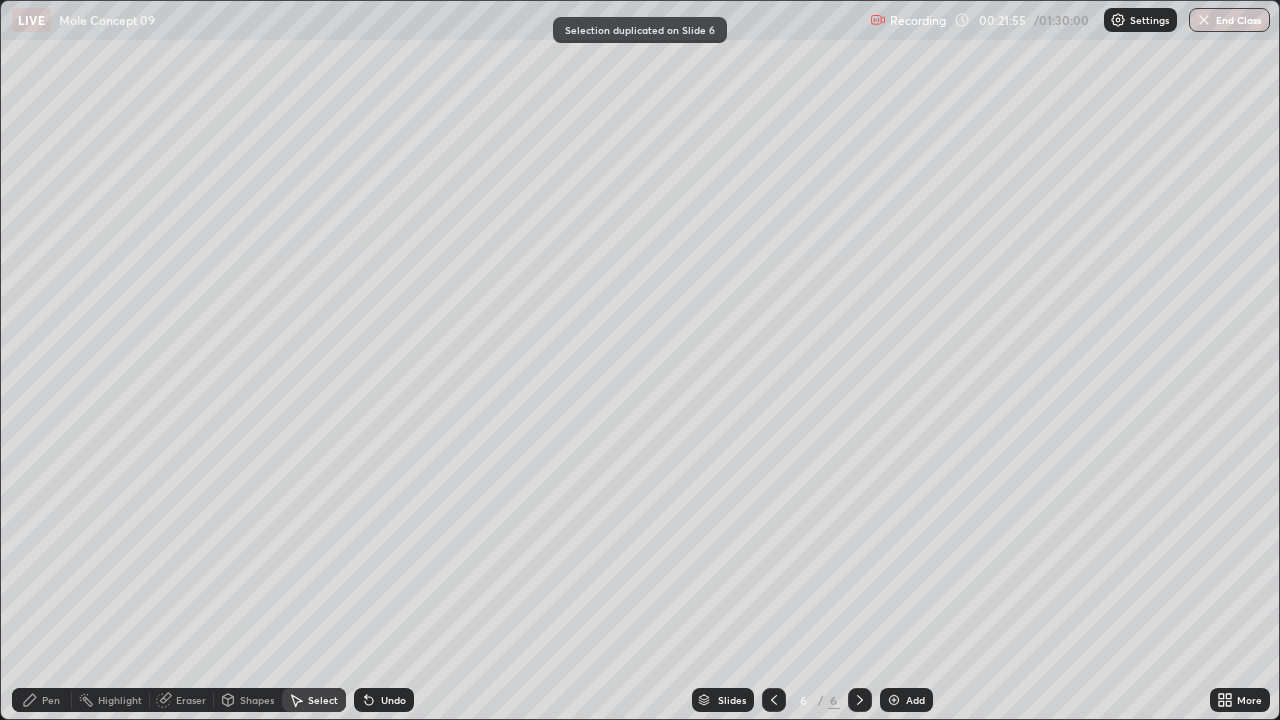 click on "Pen" at bounding box center (51, 700) 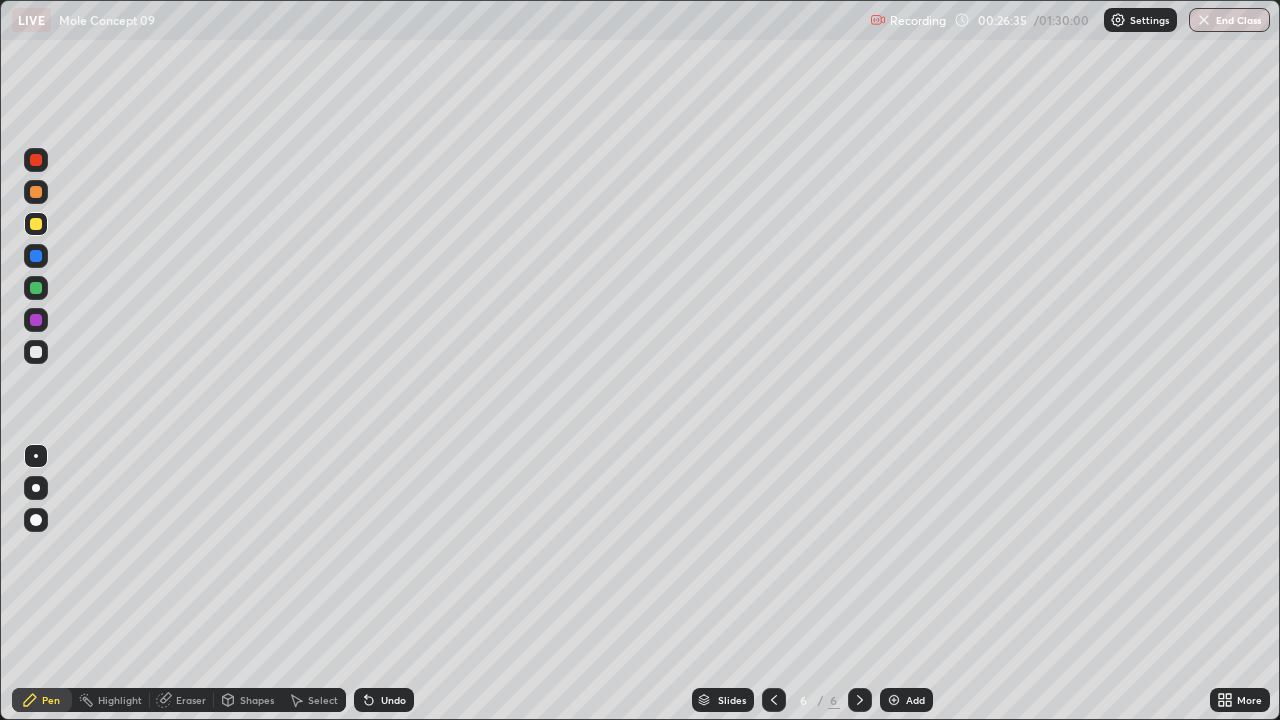 click at bounding box center (36, 352) 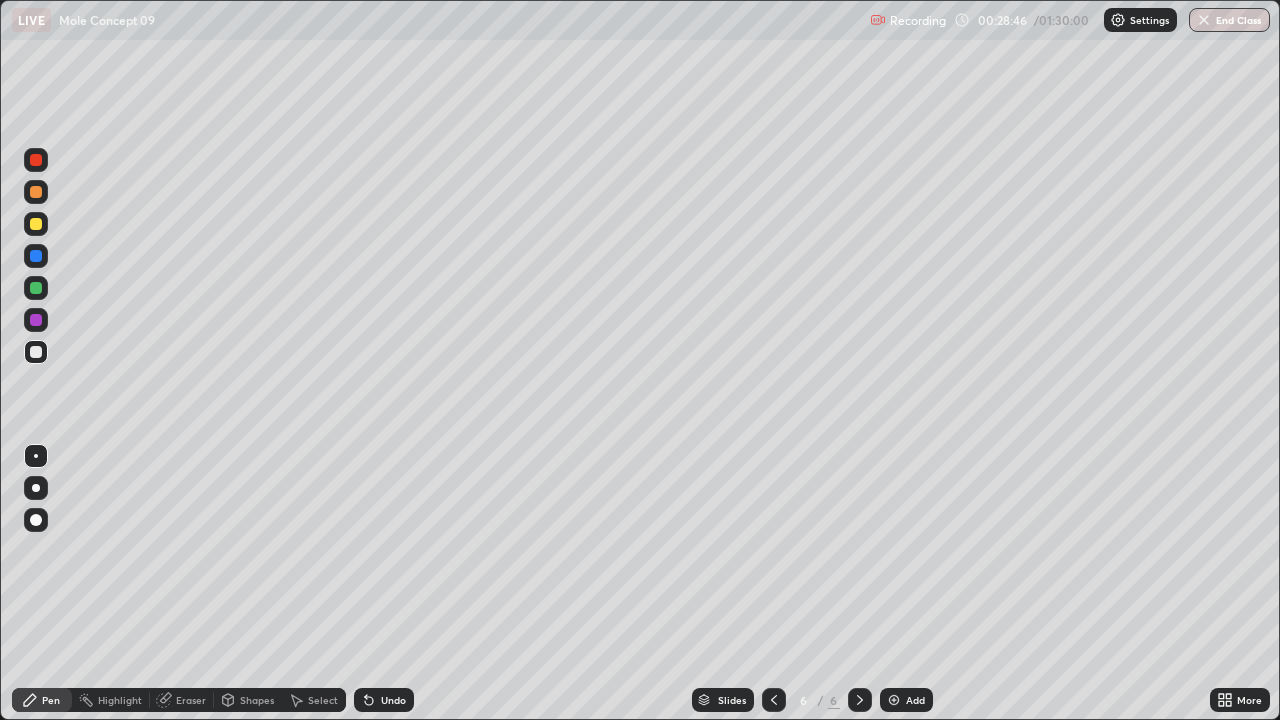 click on "Eraser" at bounding box center (191, 700) 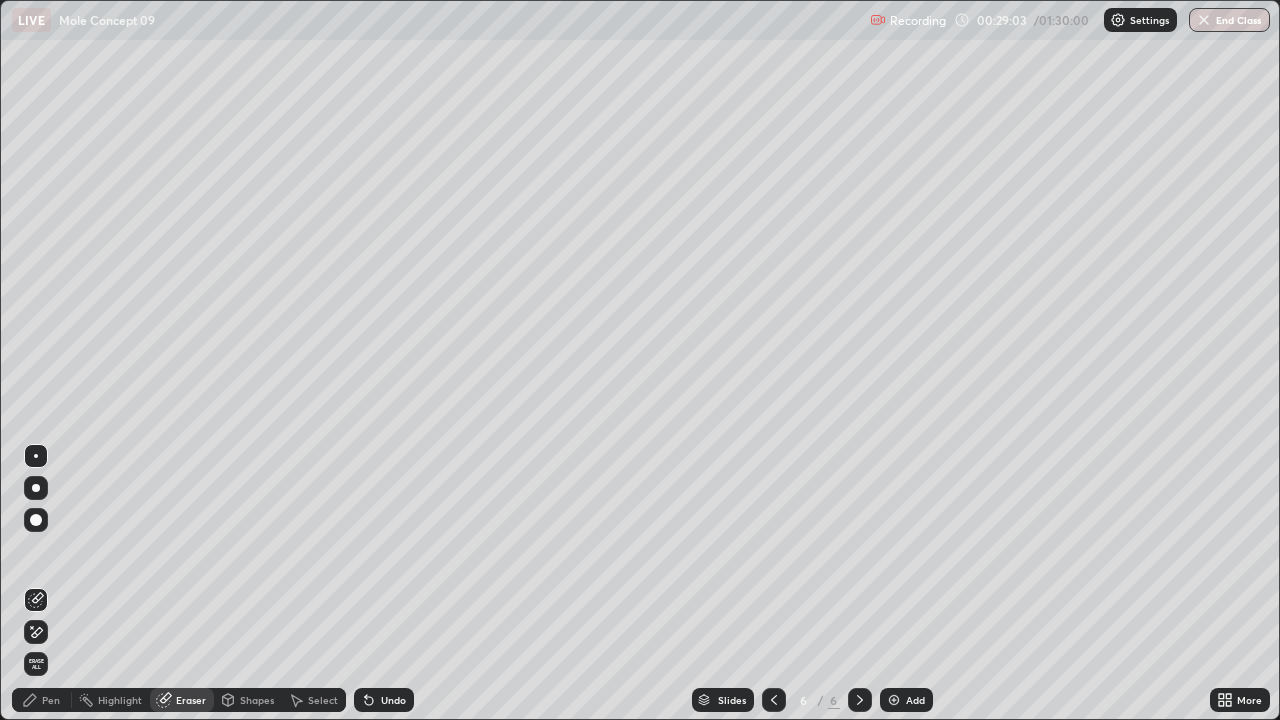 click on "Pen" at bounding box center (42, 700) 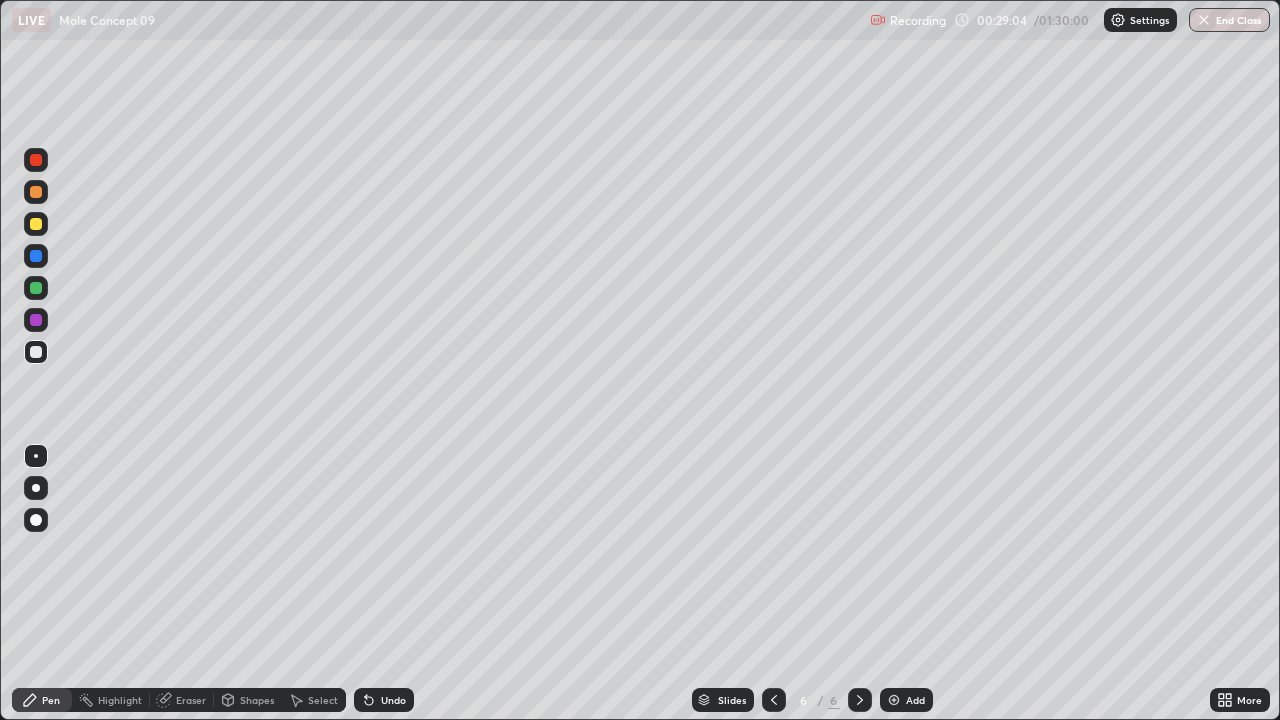 click at bounding box center (36, 352) 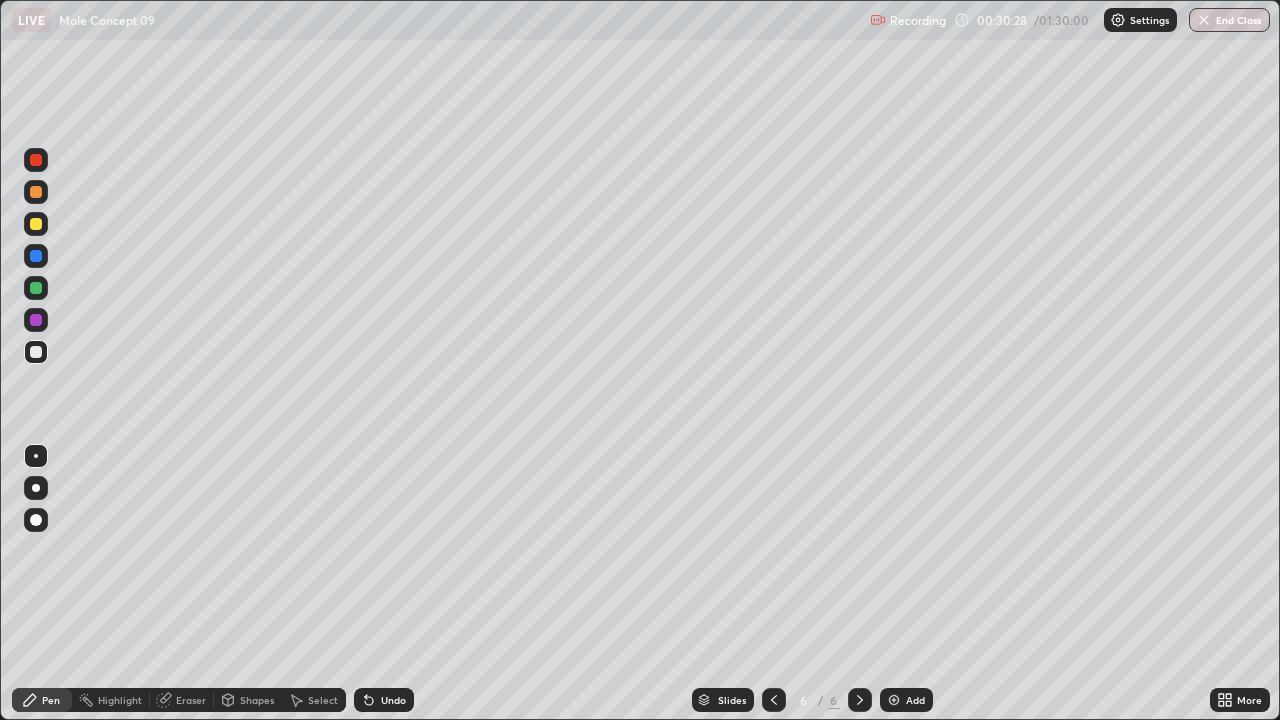 click on "Eraser" at bounding box center (191, 700) 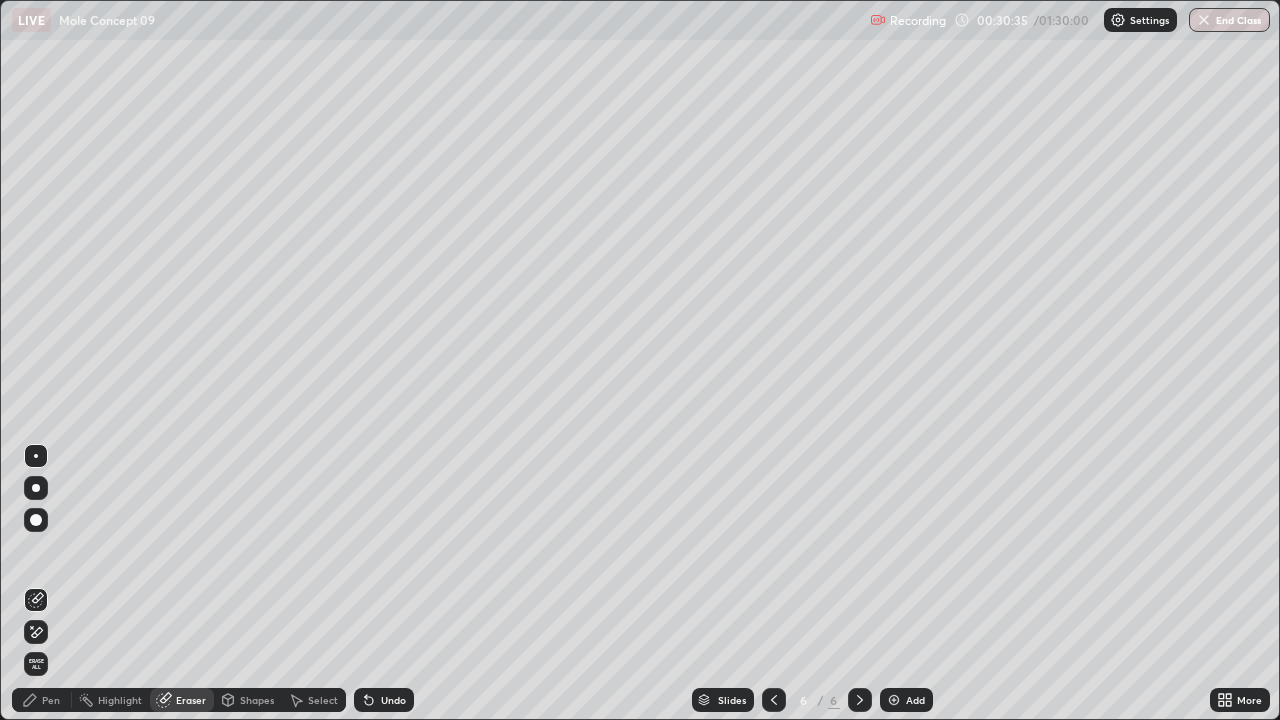 click on "Pen" at bounding box center (42, 700) 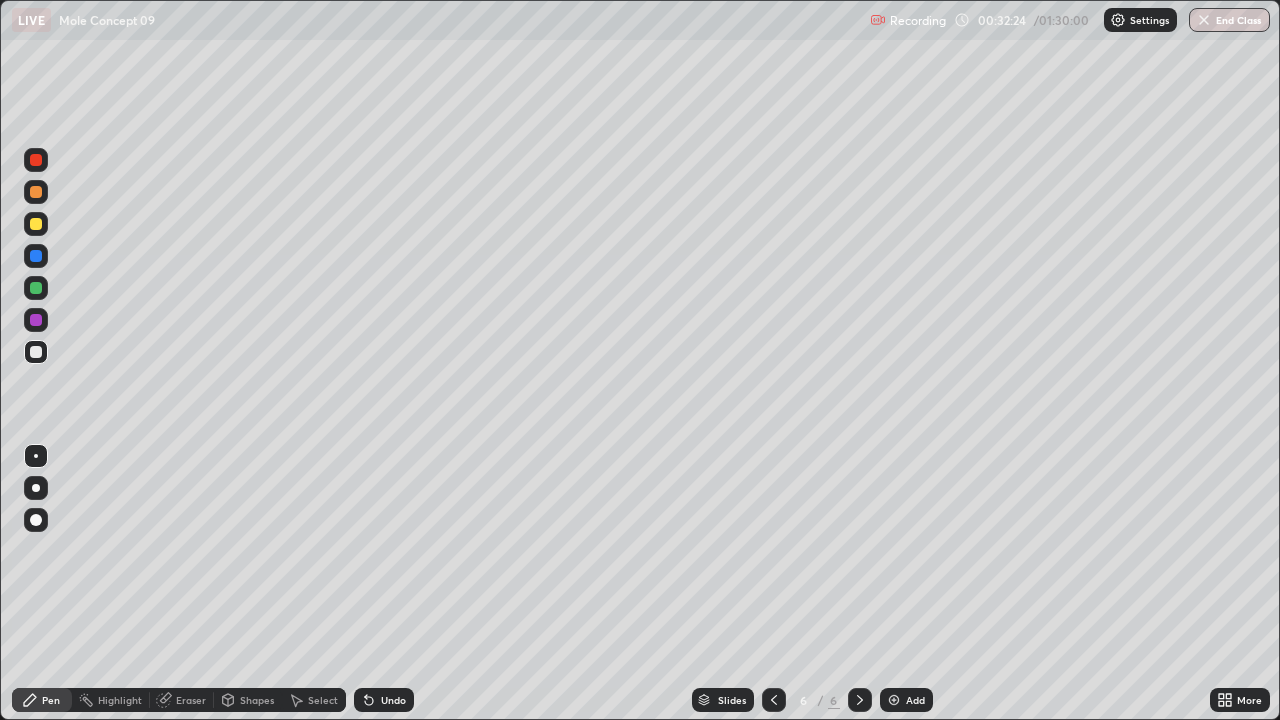 click on "Eraser" at bounding box center [182, 700] 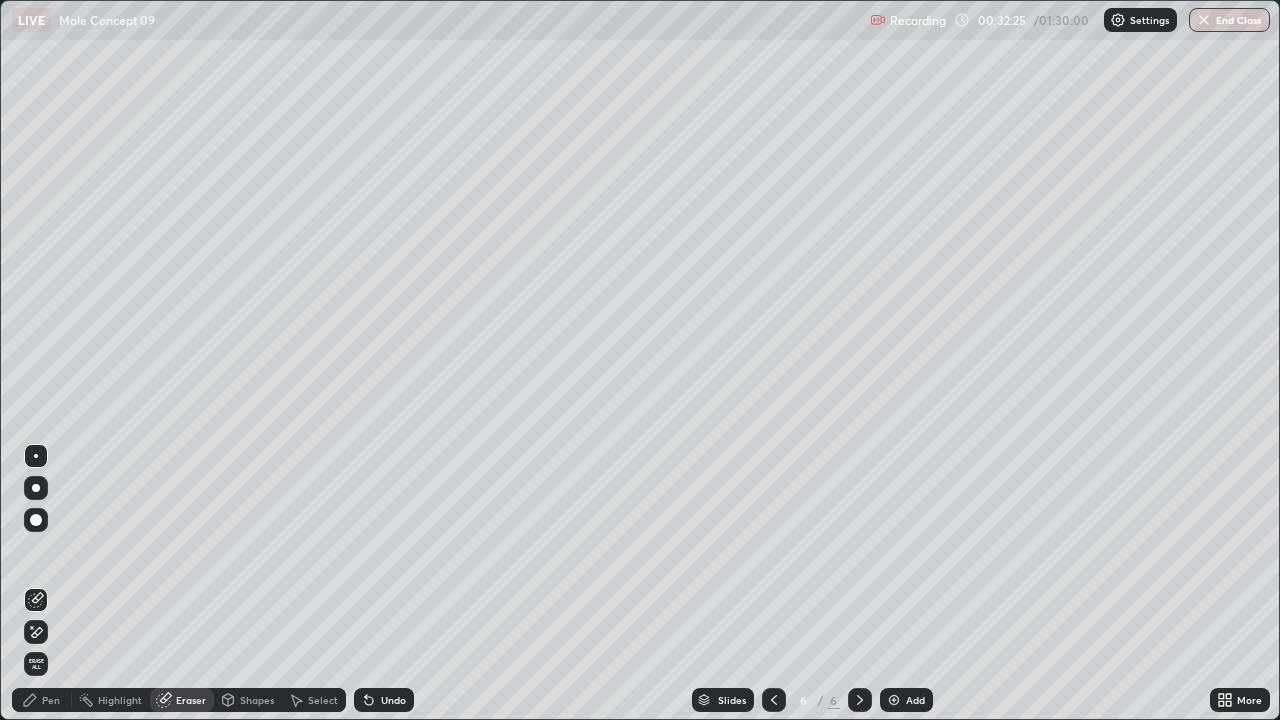 click 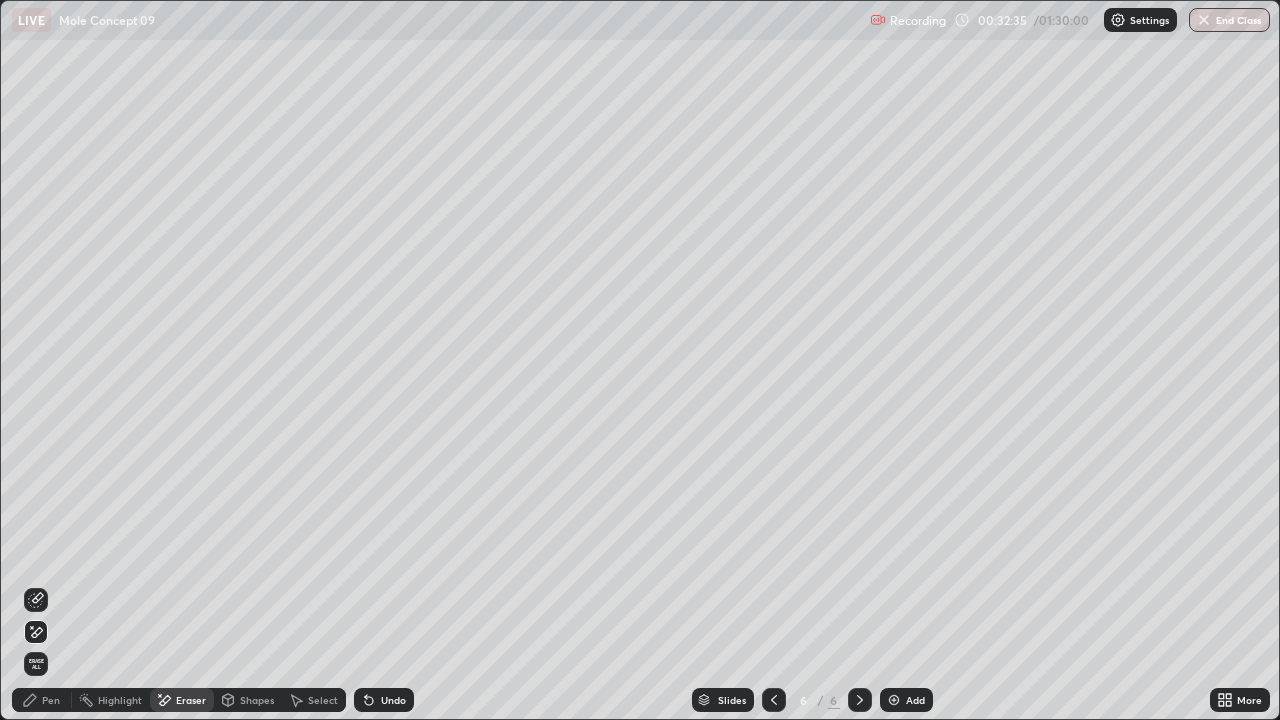 click on "Pen" at bounding box center (51, 700) 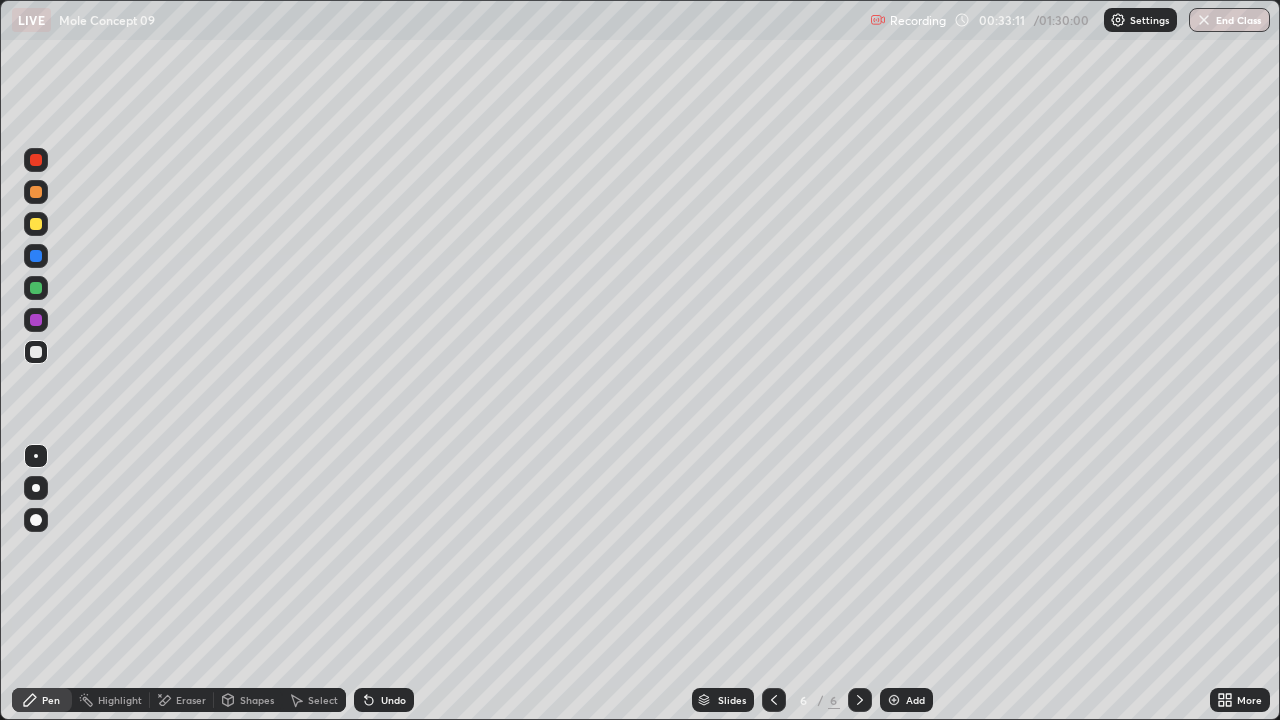 click at bounding box center [894, 700] 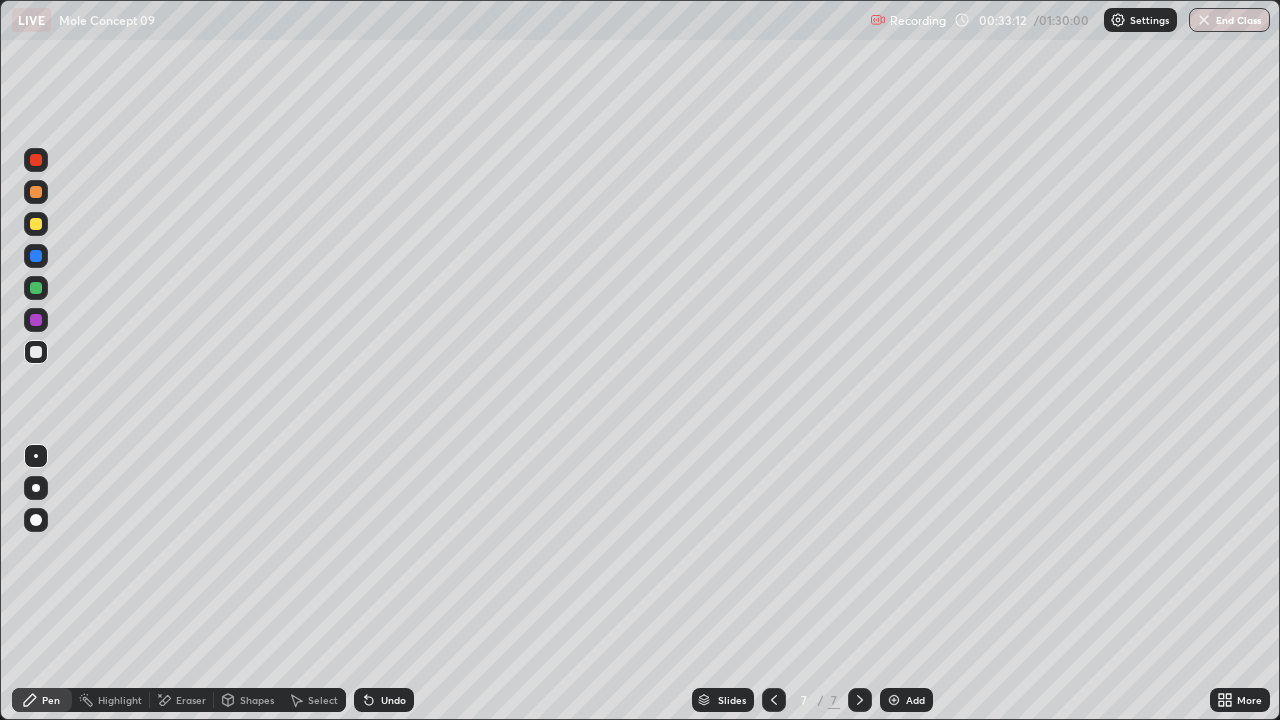 click at bounding box center [36, 224] 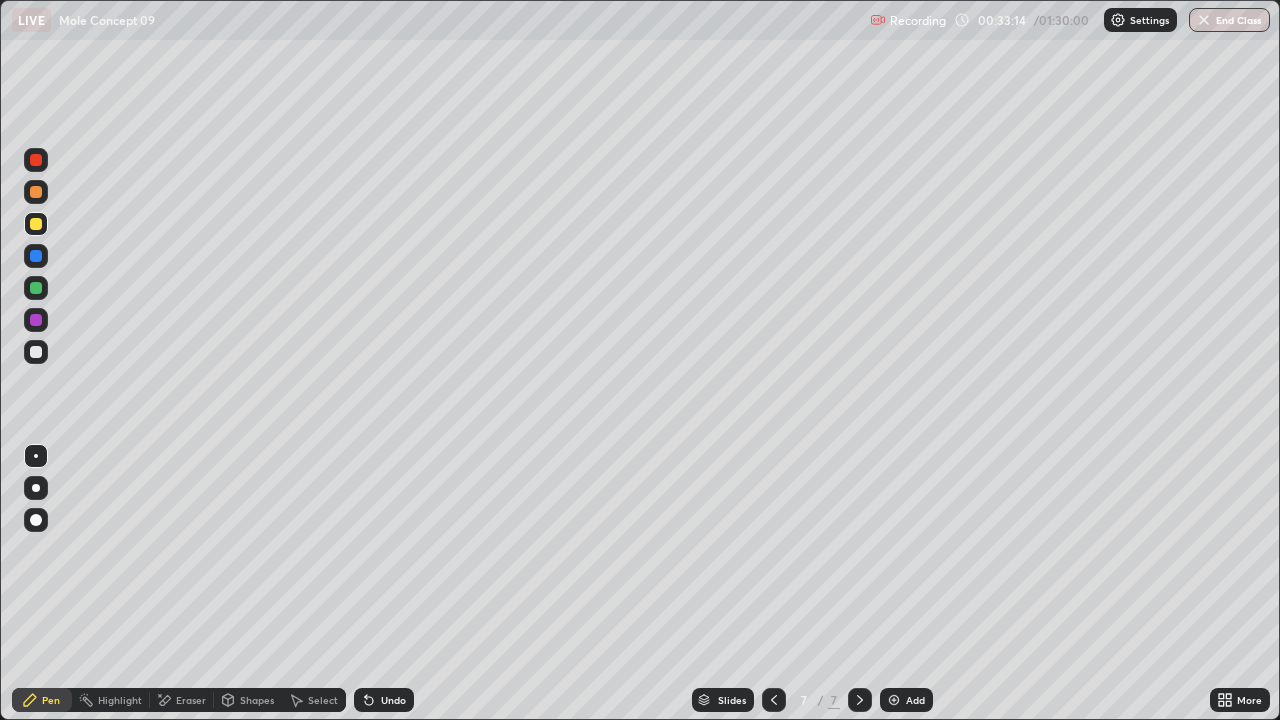 click at bounding box center (36, 288) 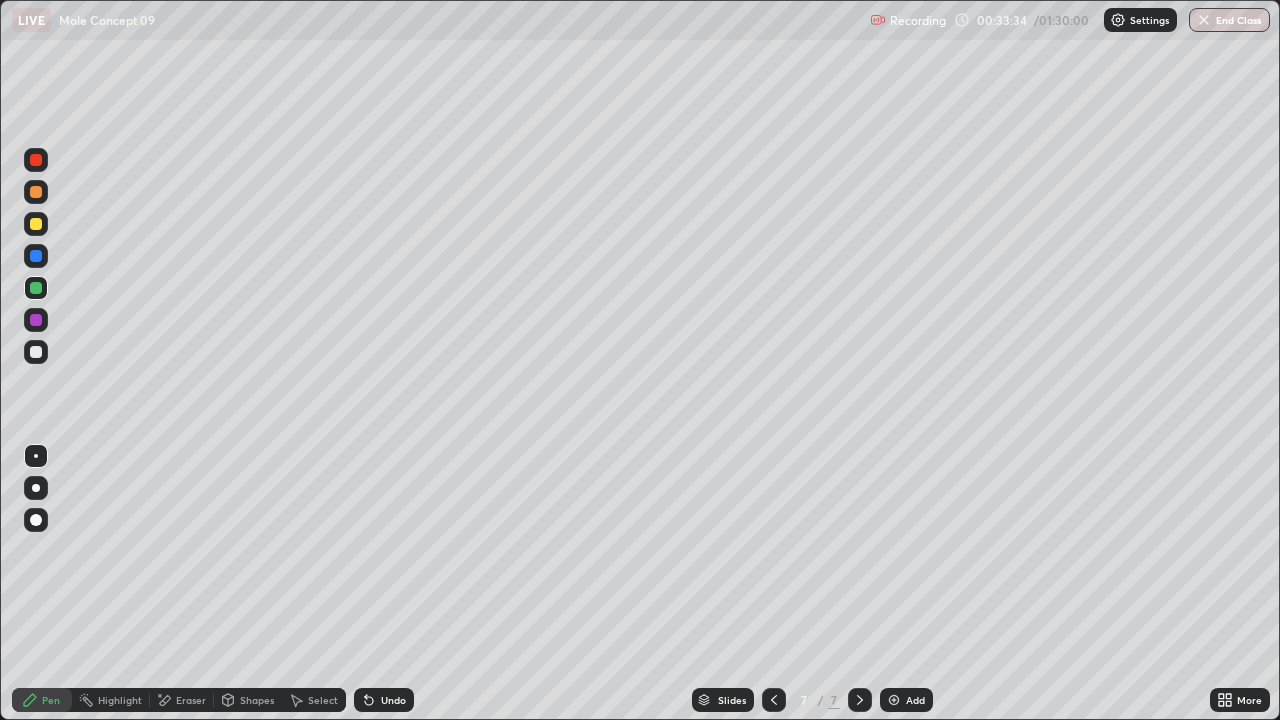 click at bounding box center [36, 352] 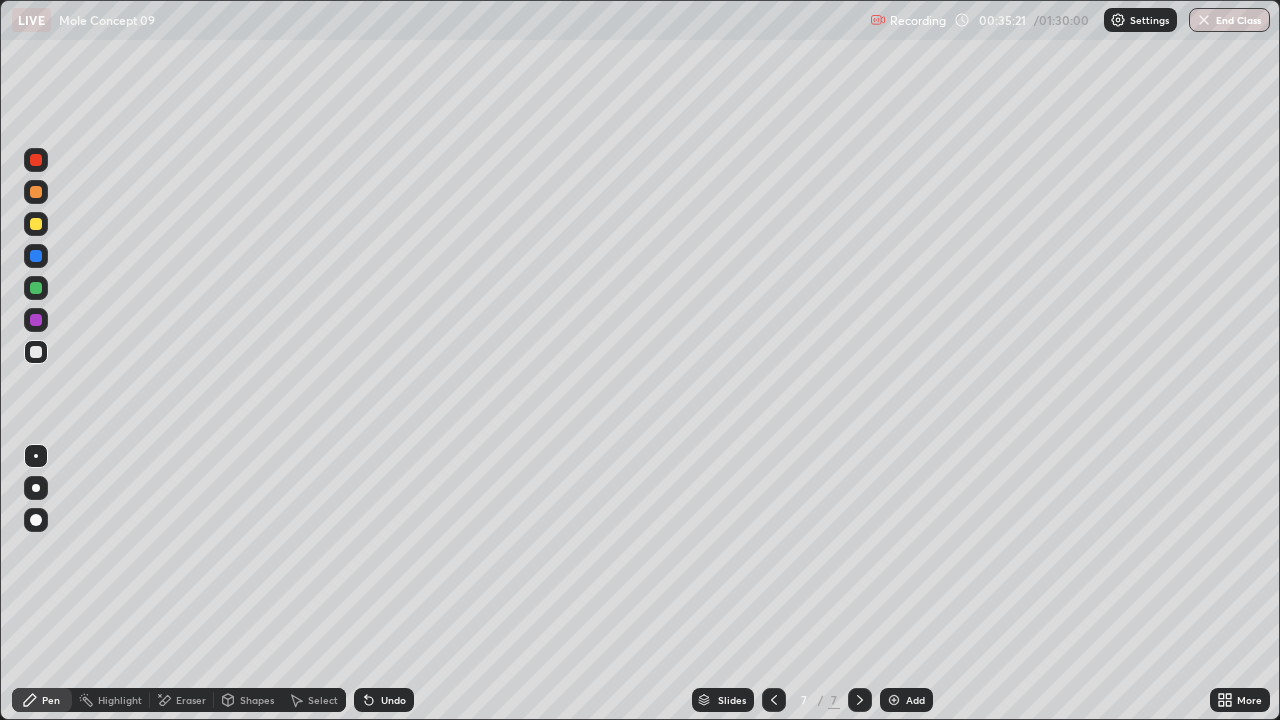click at bounding box center [36, 224] 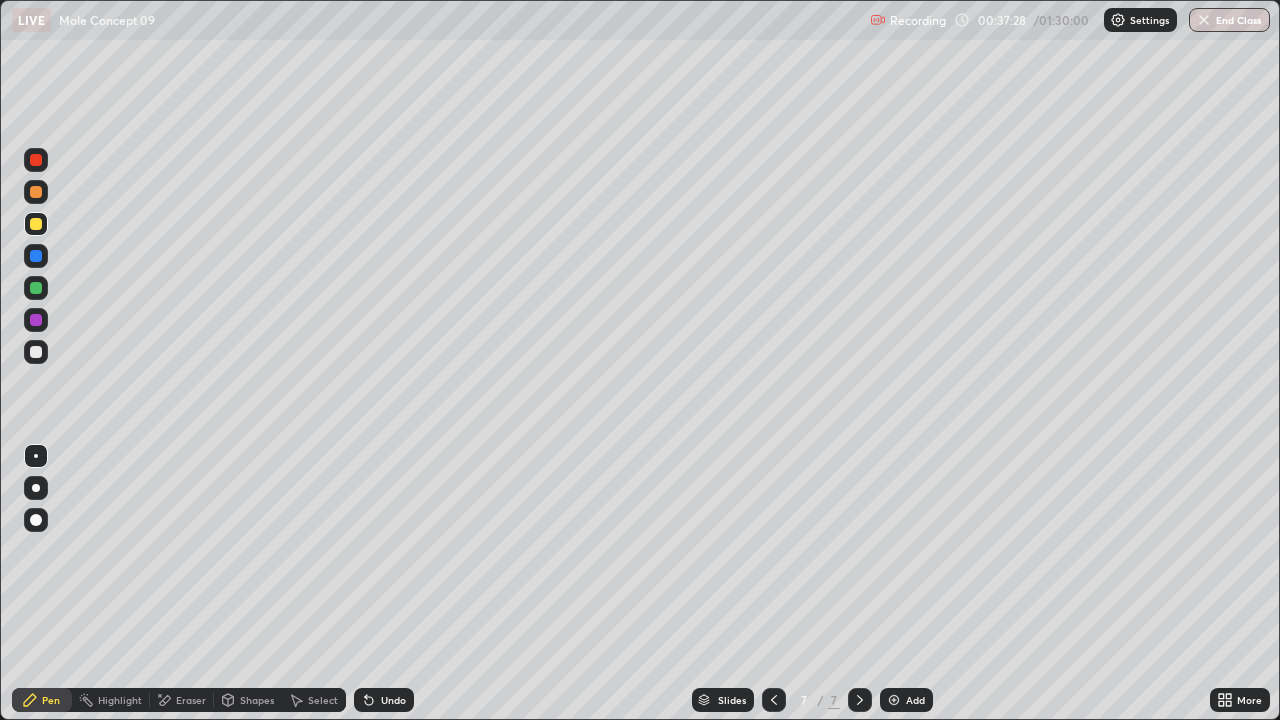 click at bounding box center [36, 352] 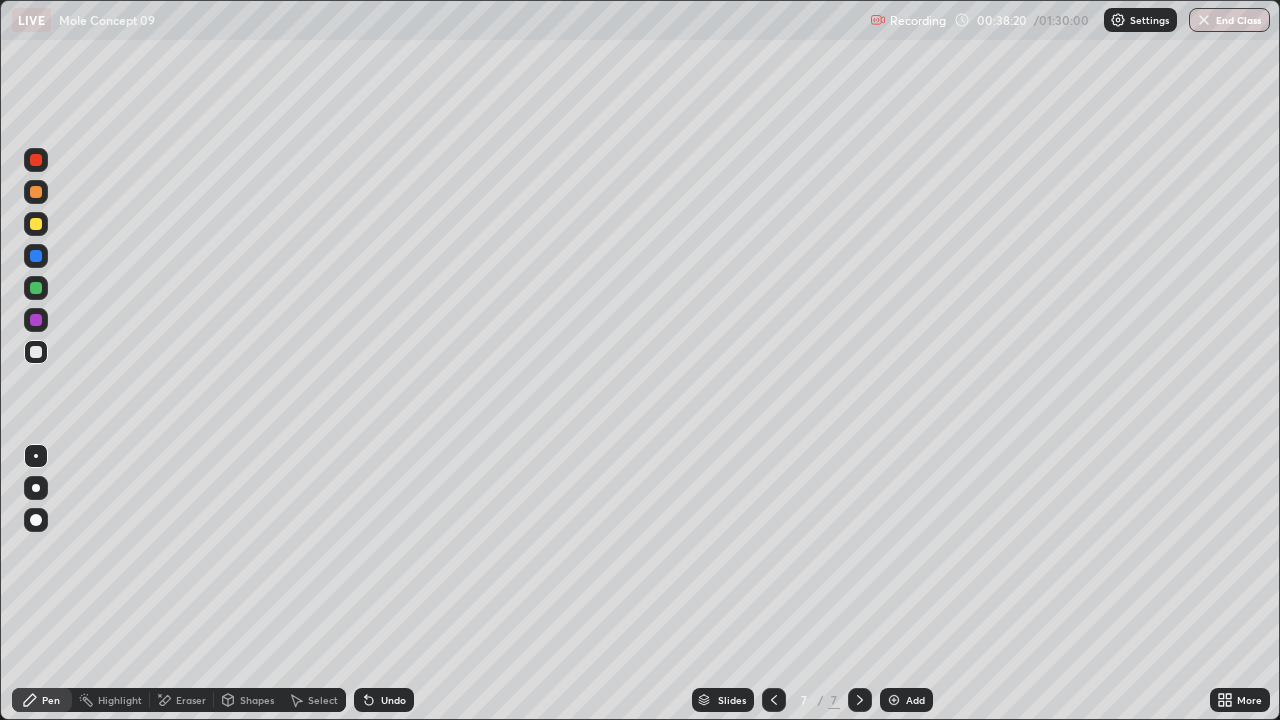 click at bounding box center [36, 224] 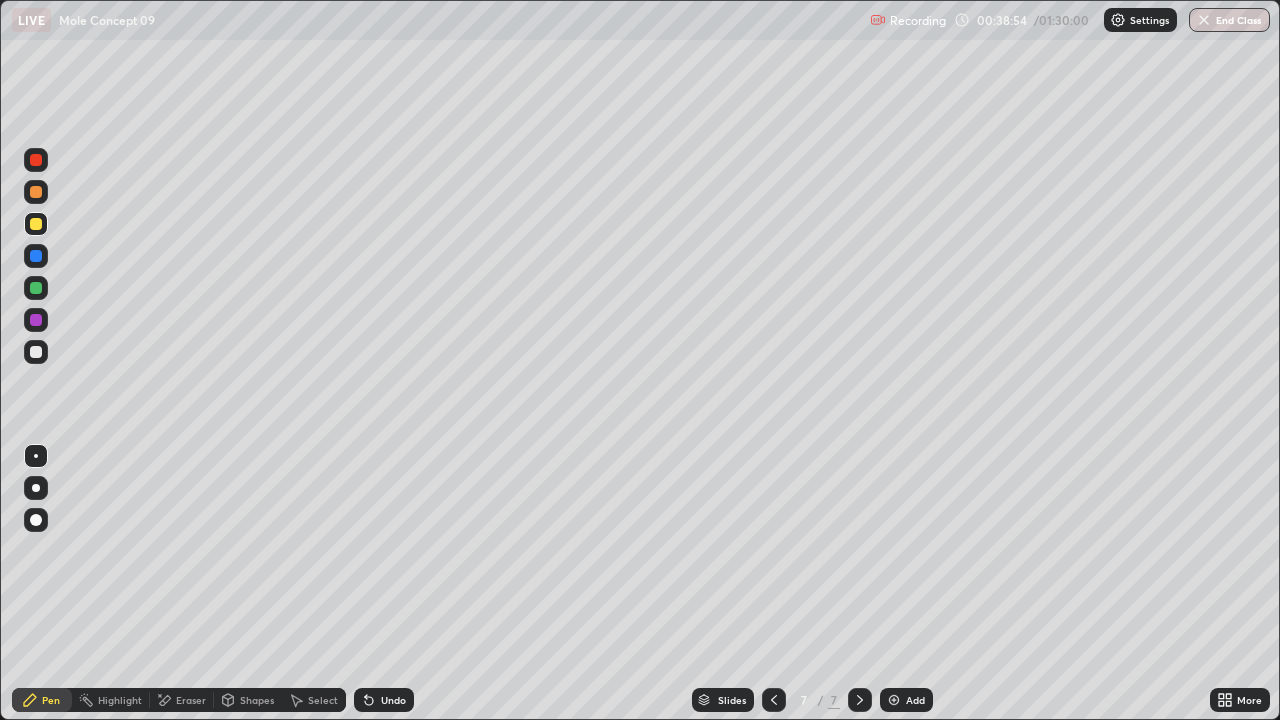 click at bounding box center [36, 352] 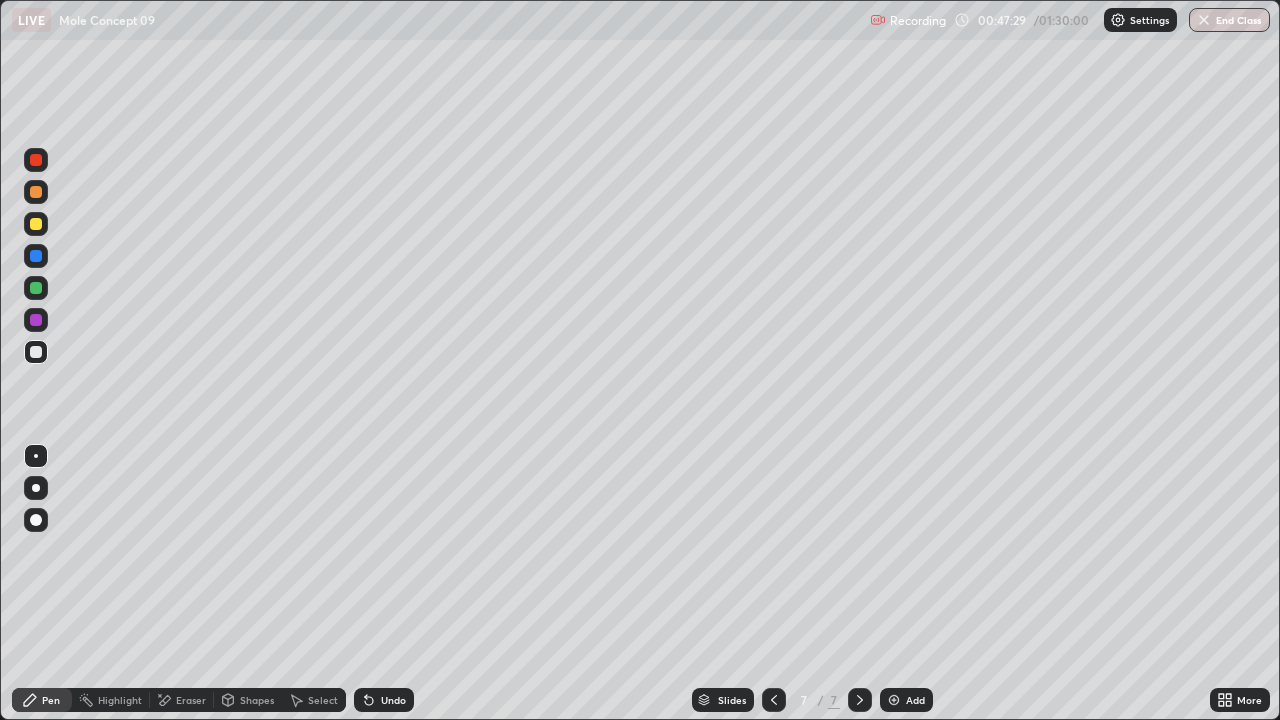 click at bounding box center [894, 700] 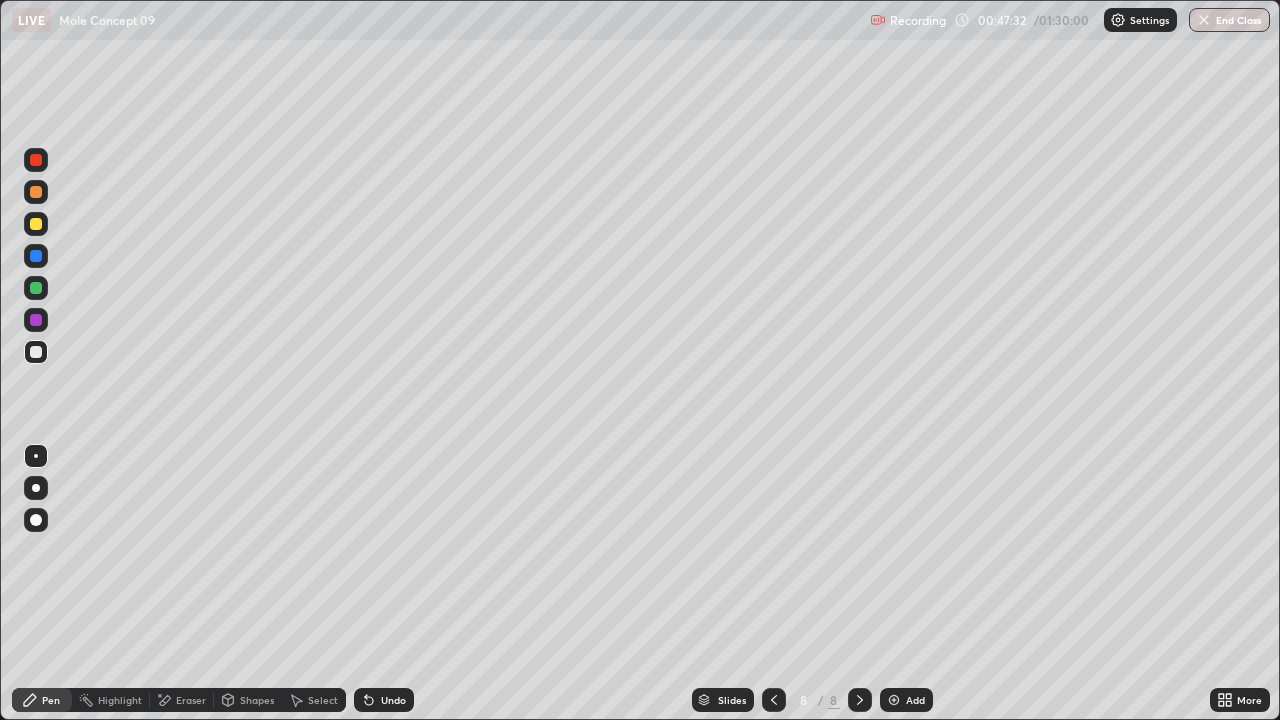 click at bounding box center [36, 224] 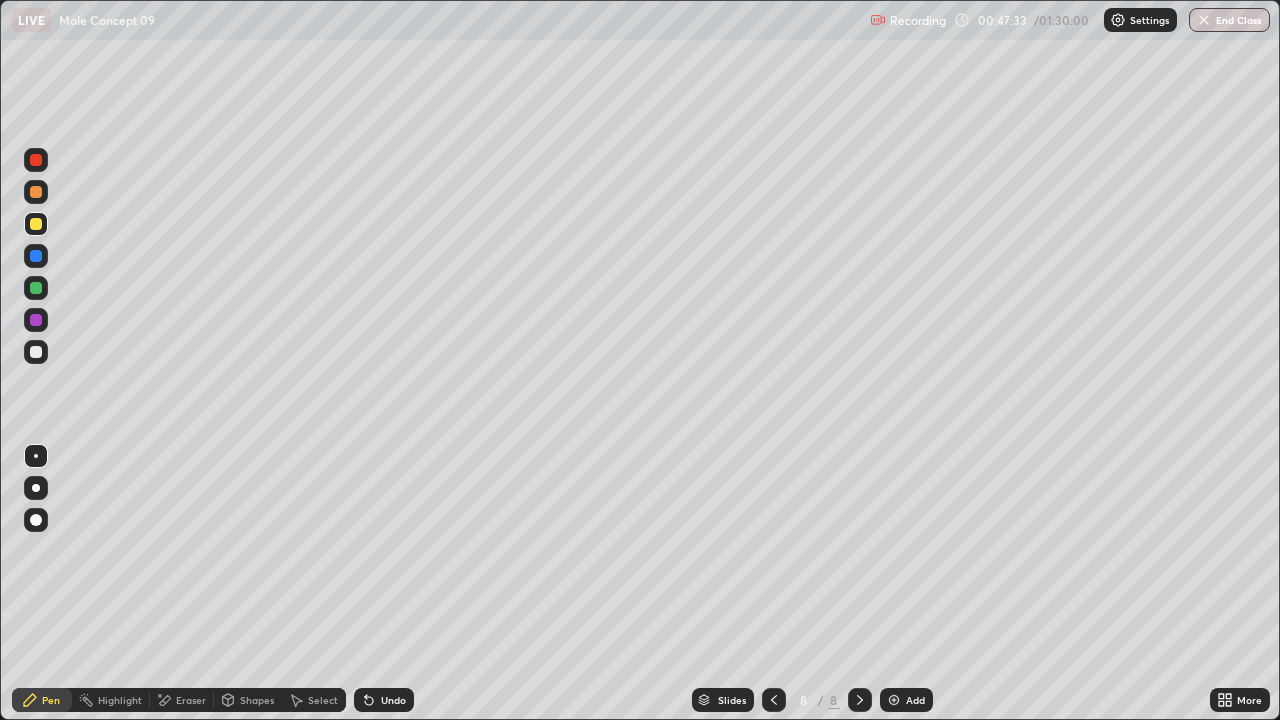 click at bounding box center (36, 352) 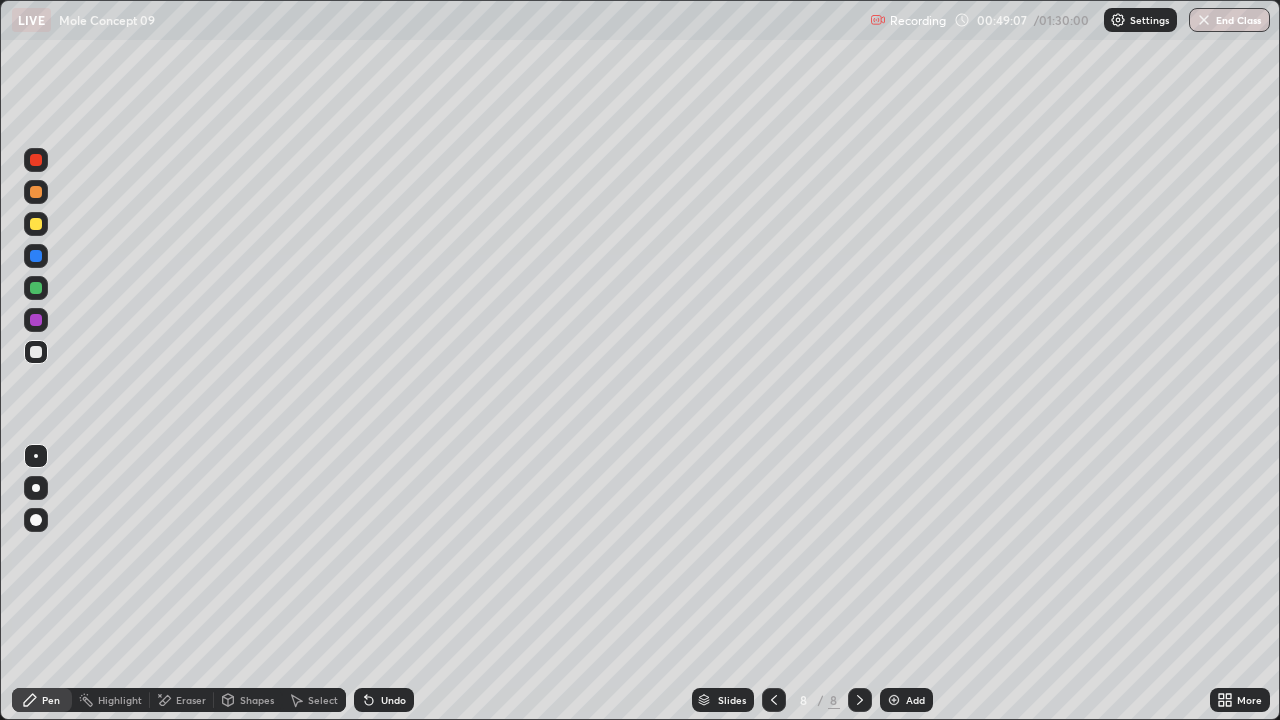 click at bounding box center (36, 224) 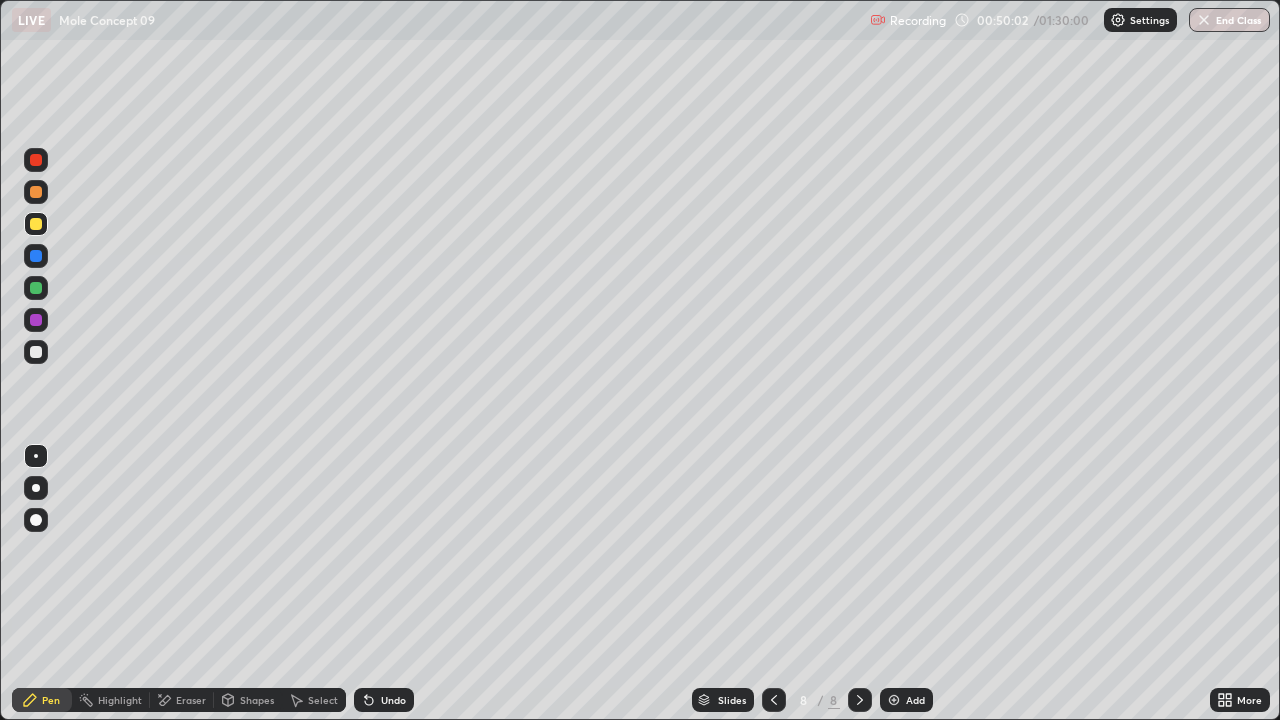 click at bounding box center [36, 352] 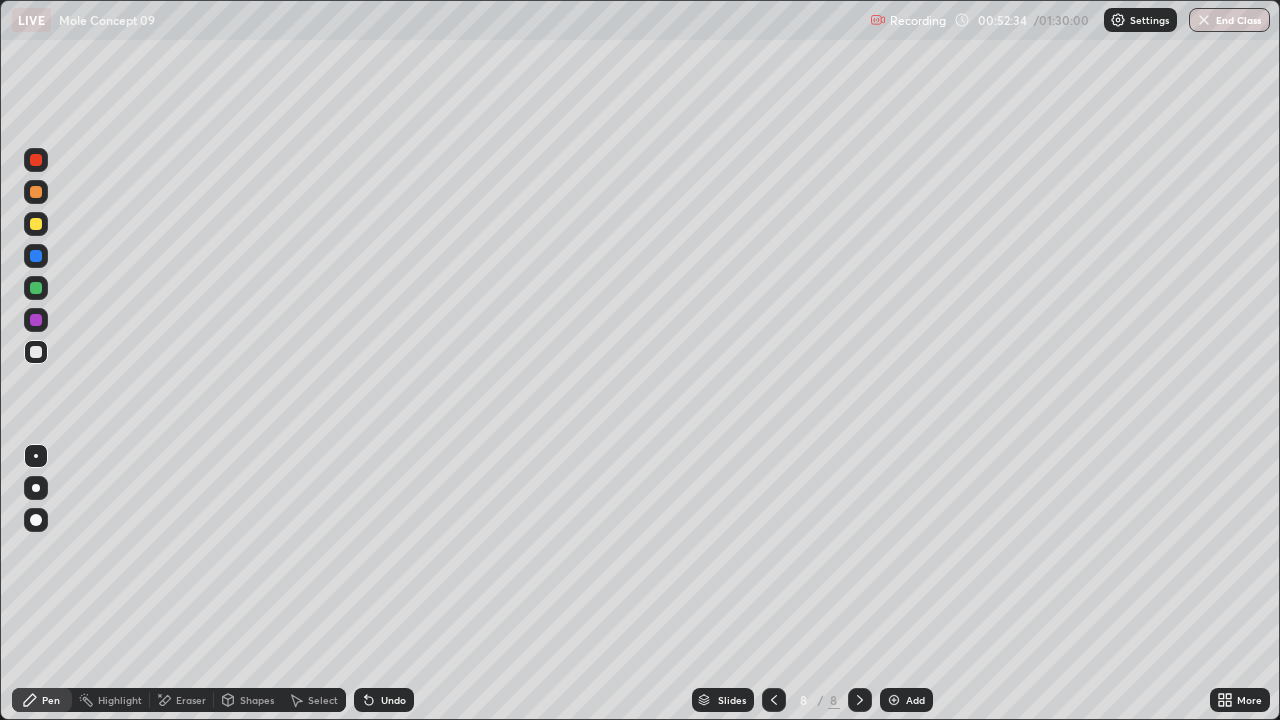 click at bounding box center (36, 224) 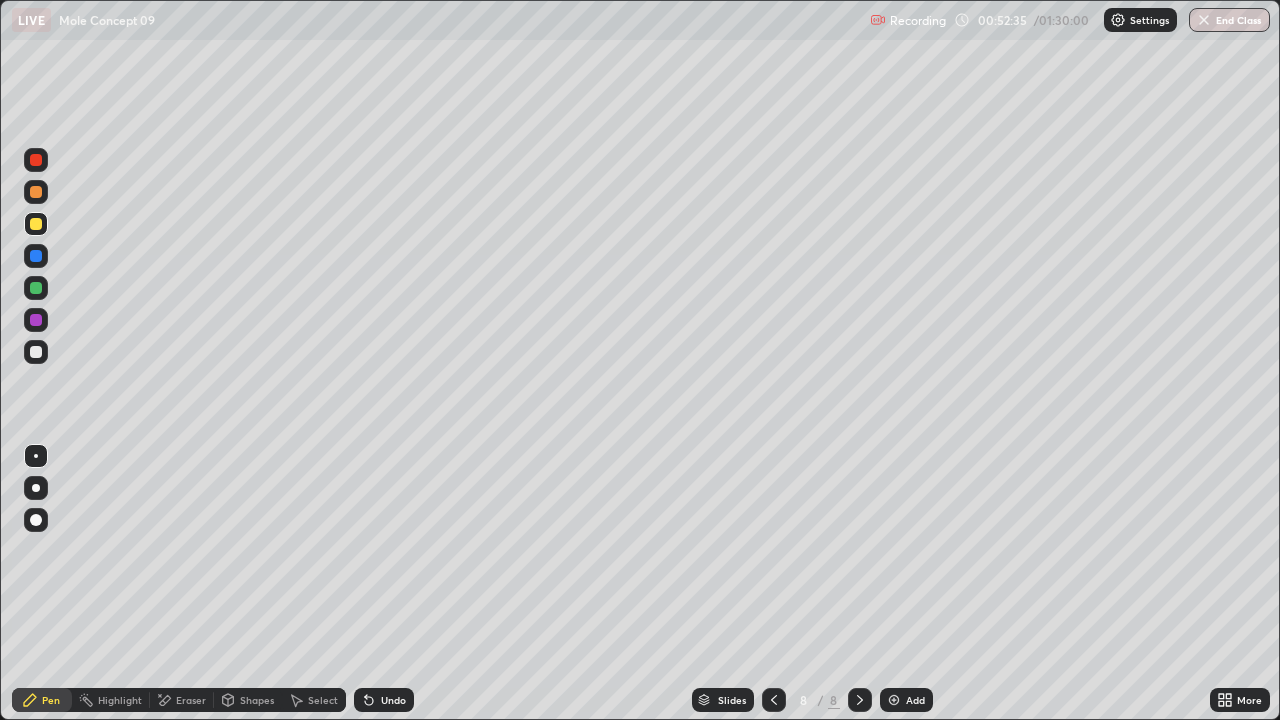 click at bounding box center (36, 288) 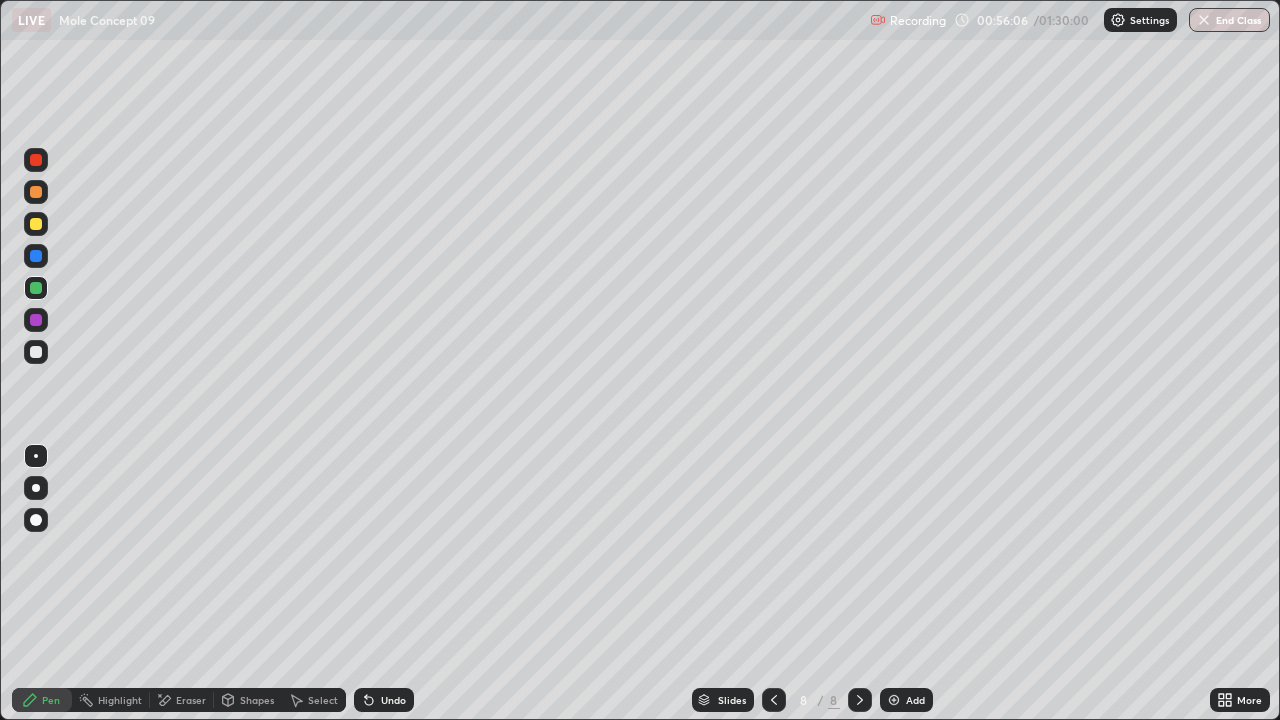click at bounding box center (36, 224) 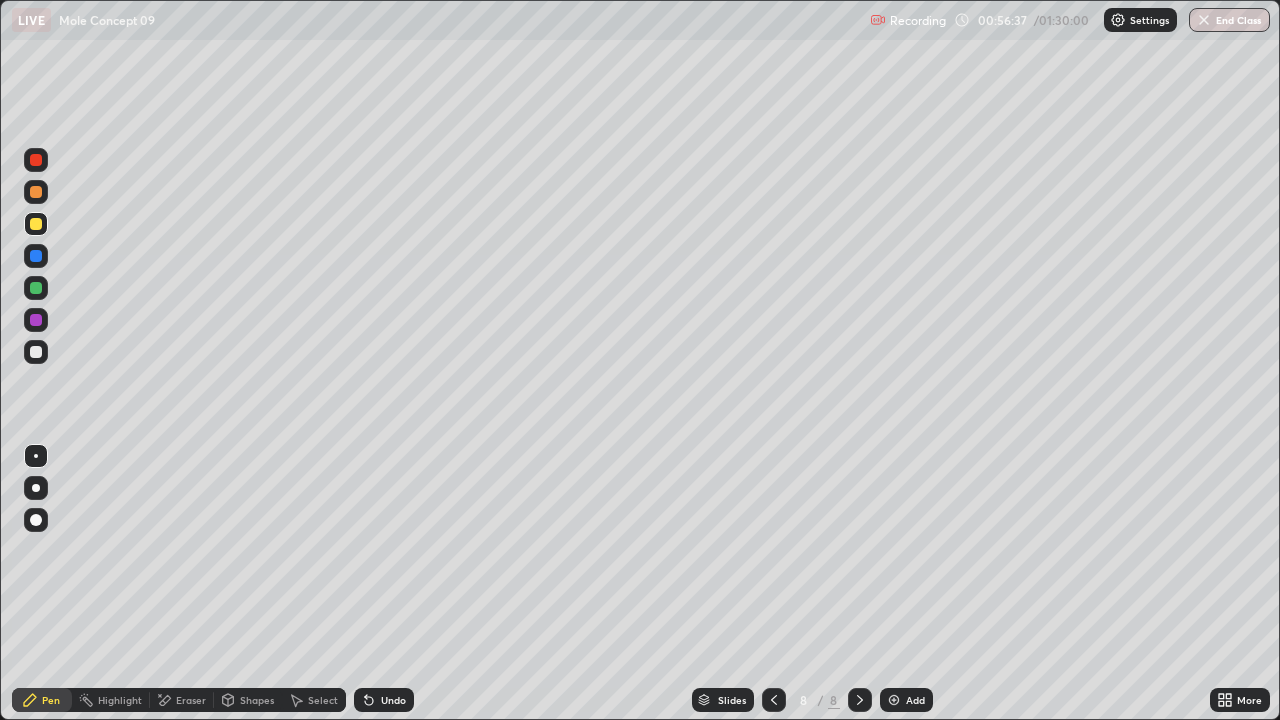 click at bounding box center [36, 288] 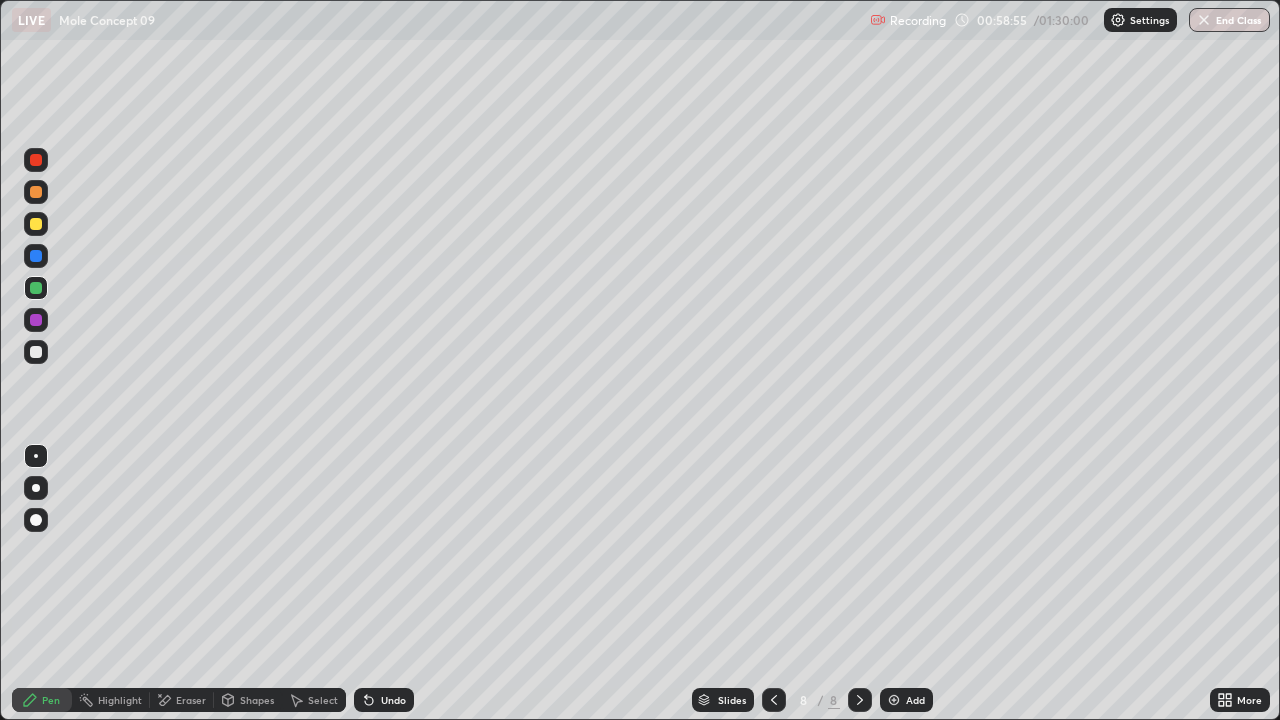click on "Select" at bounding box center (314, 700) 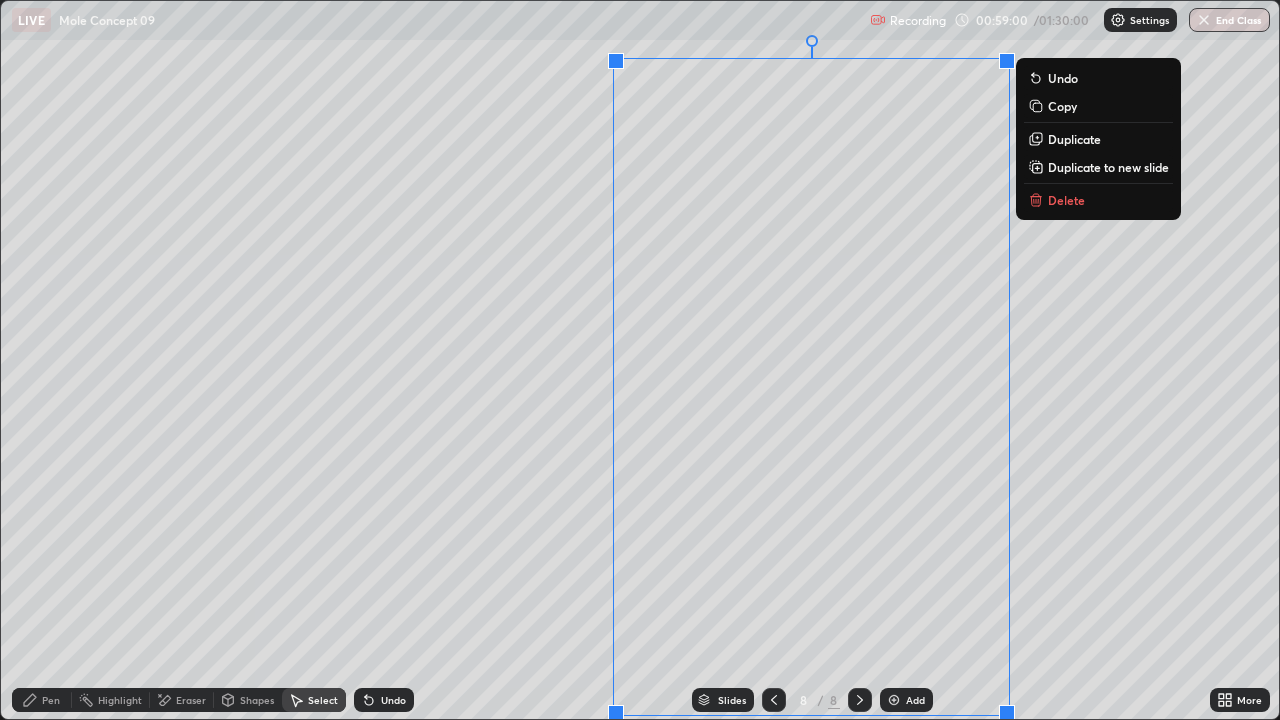 click on "0 ° Undo Copy Duplicate Duplicate to new slide Delete" at bounding box center (640, 360) 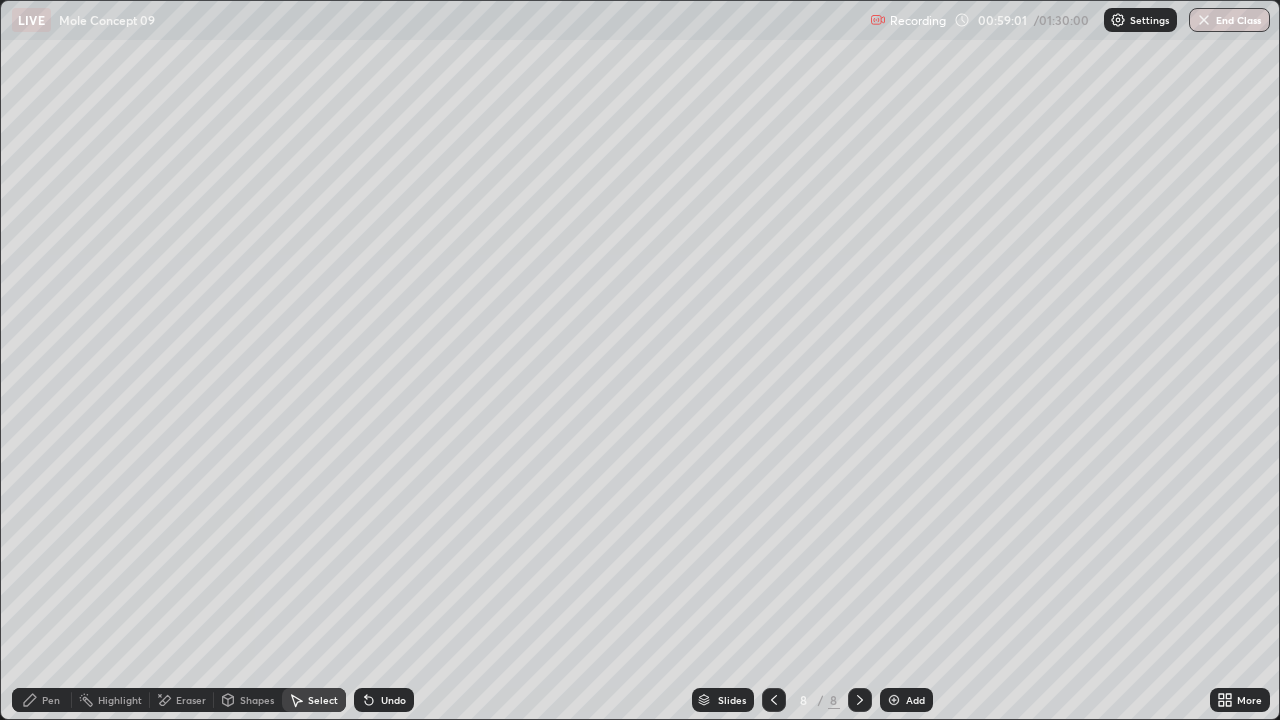 click on "Select" at bounding box center (323, 700) 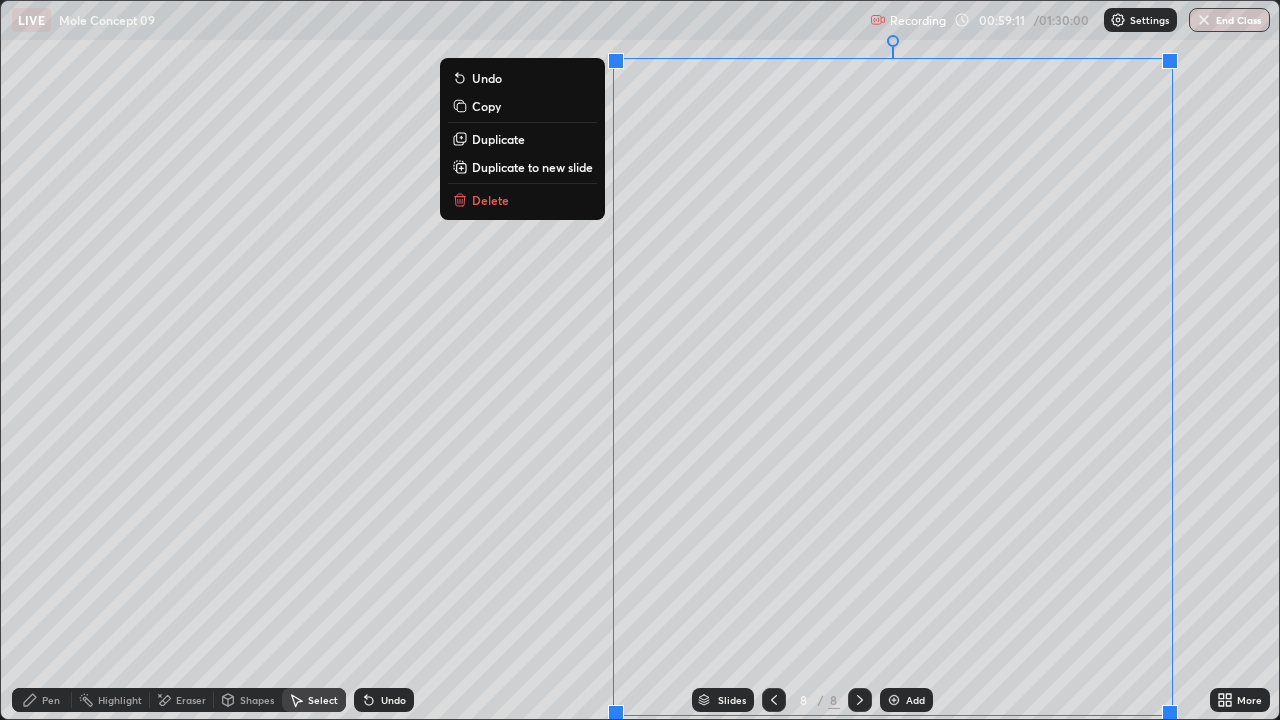 click on "Copy" at bounding box center [486, 106] 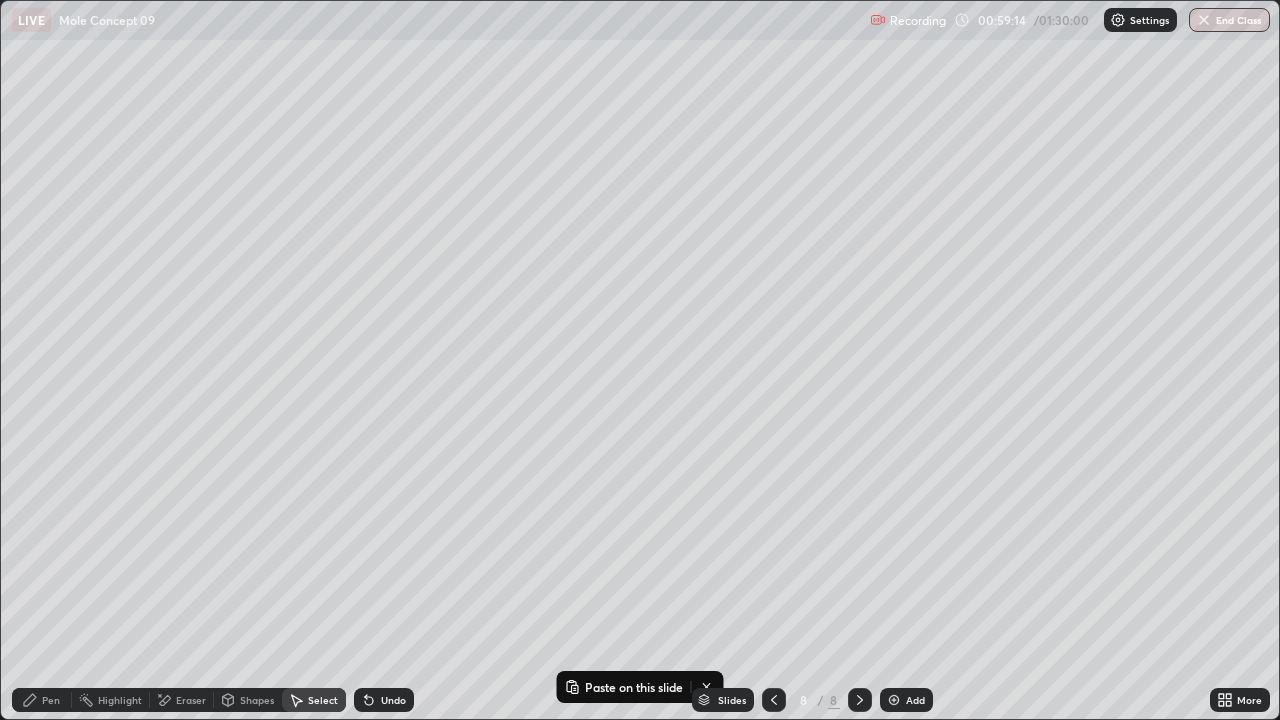 click at bounding box center (894, 700) 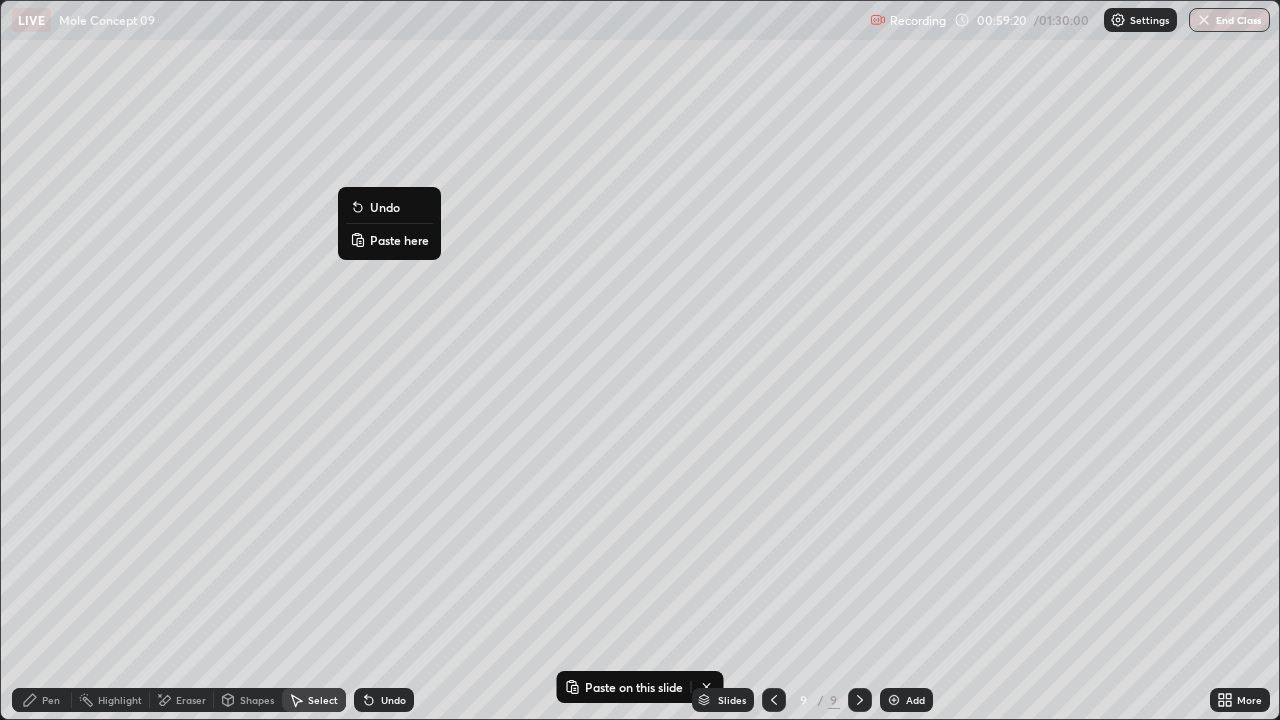 click on "Paste here" at bounding box center (399, 240) 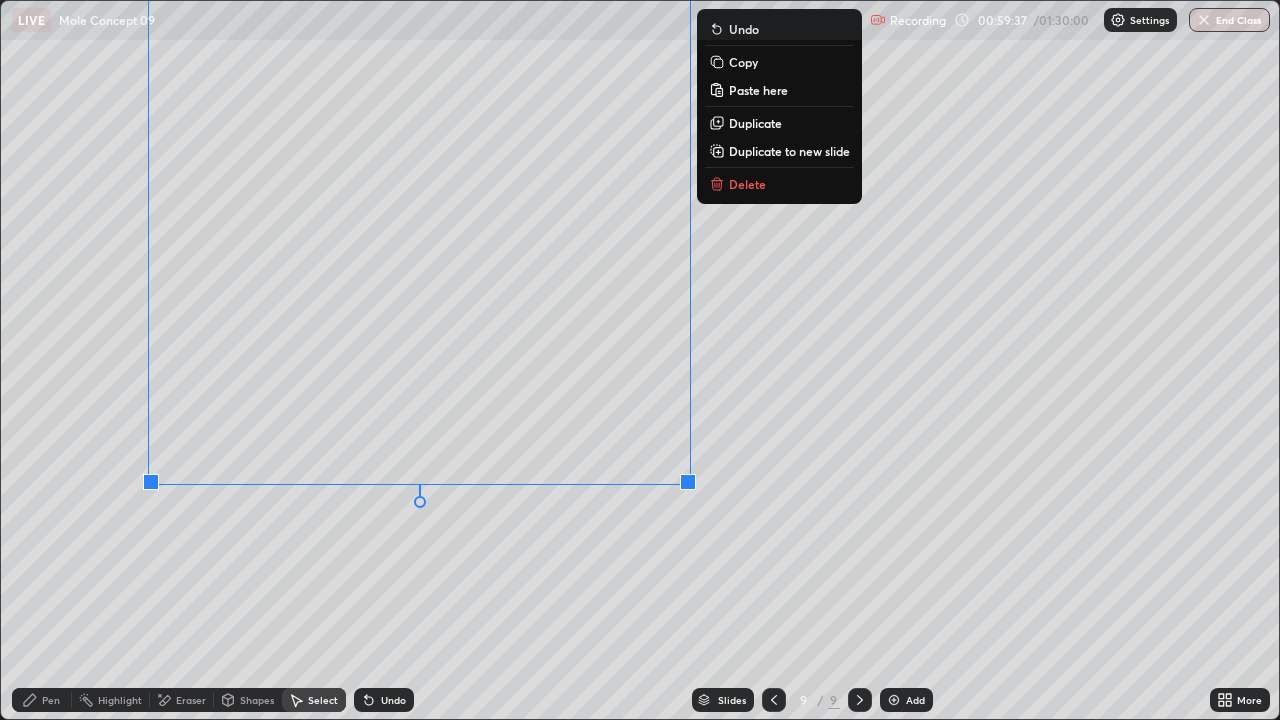 click on "0 ° Undo Copy Paste here Duplicate Duplicate to new slide Delete" at bounding box center [640, 360] 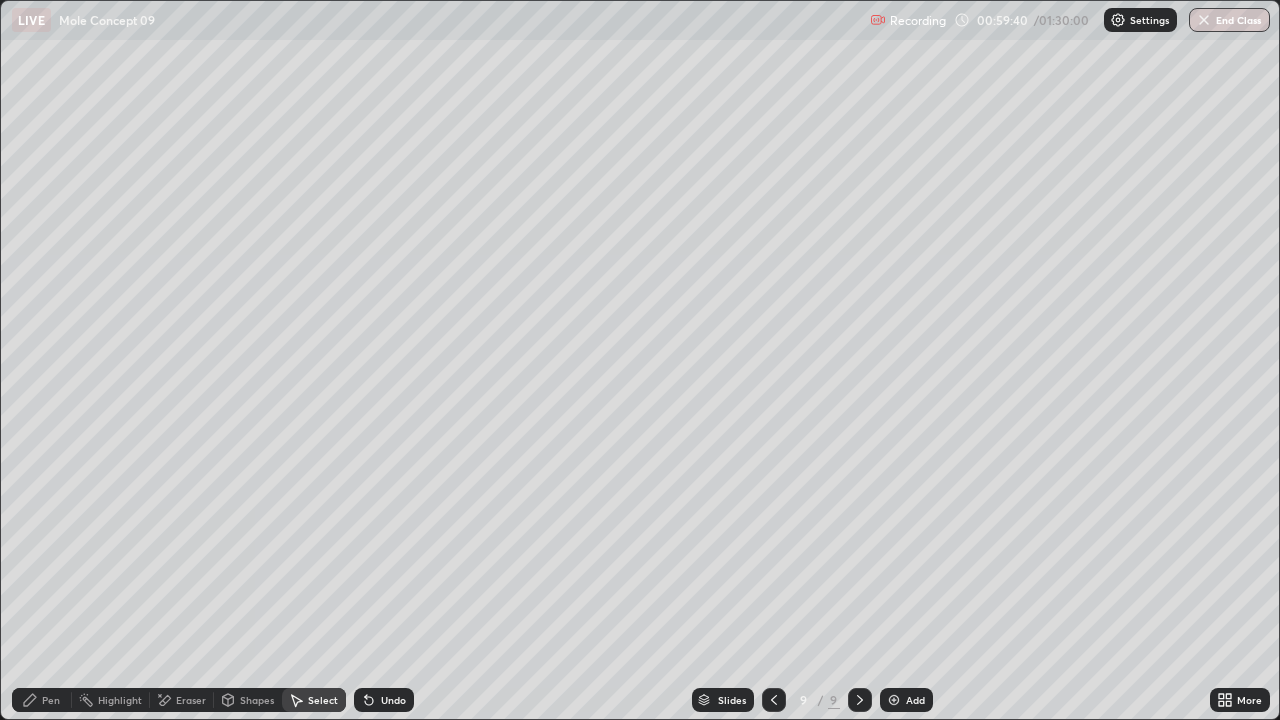 click on "Pen" at bounding box center (51, 700) 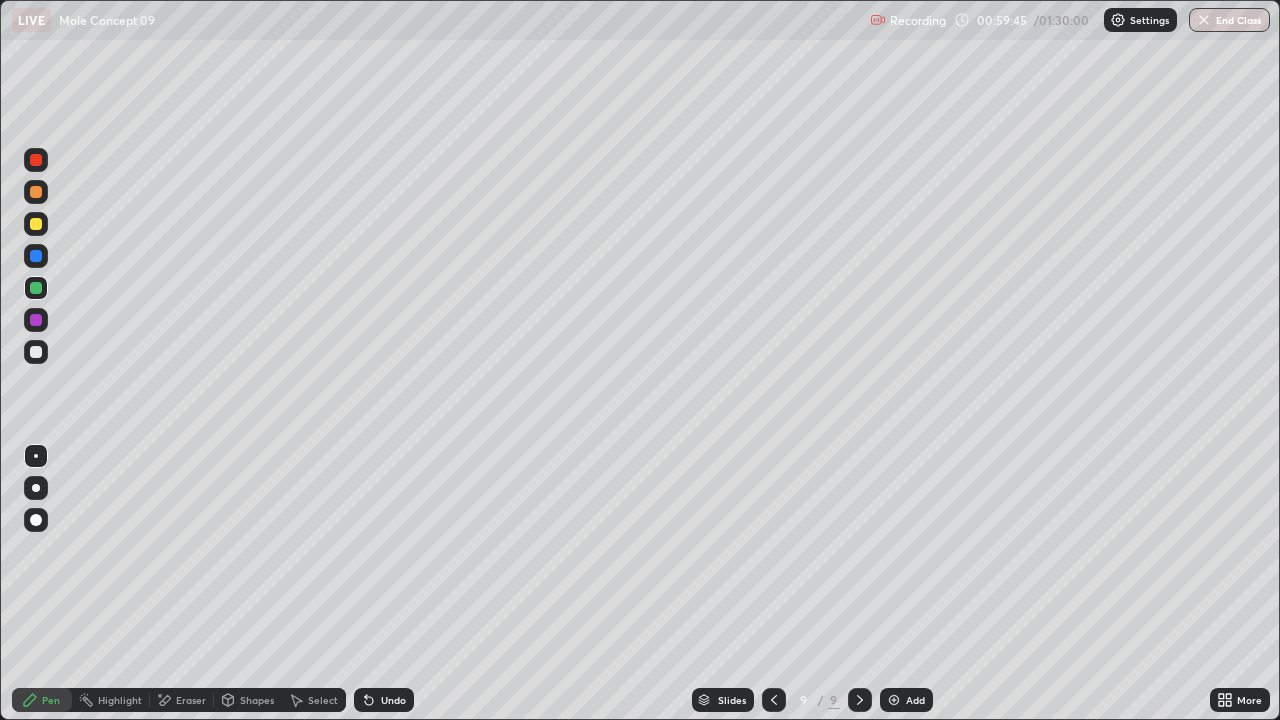 click at bounding box center [36, 352] 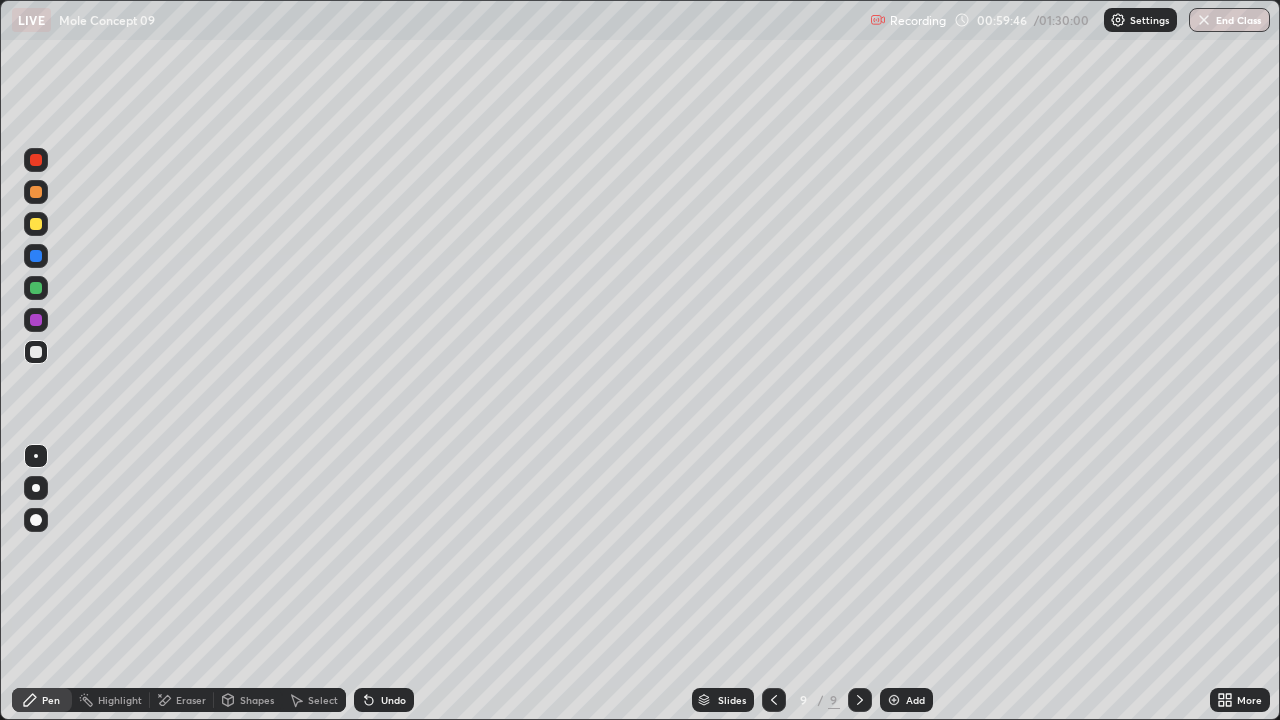 click at bounding box center (36, 288) 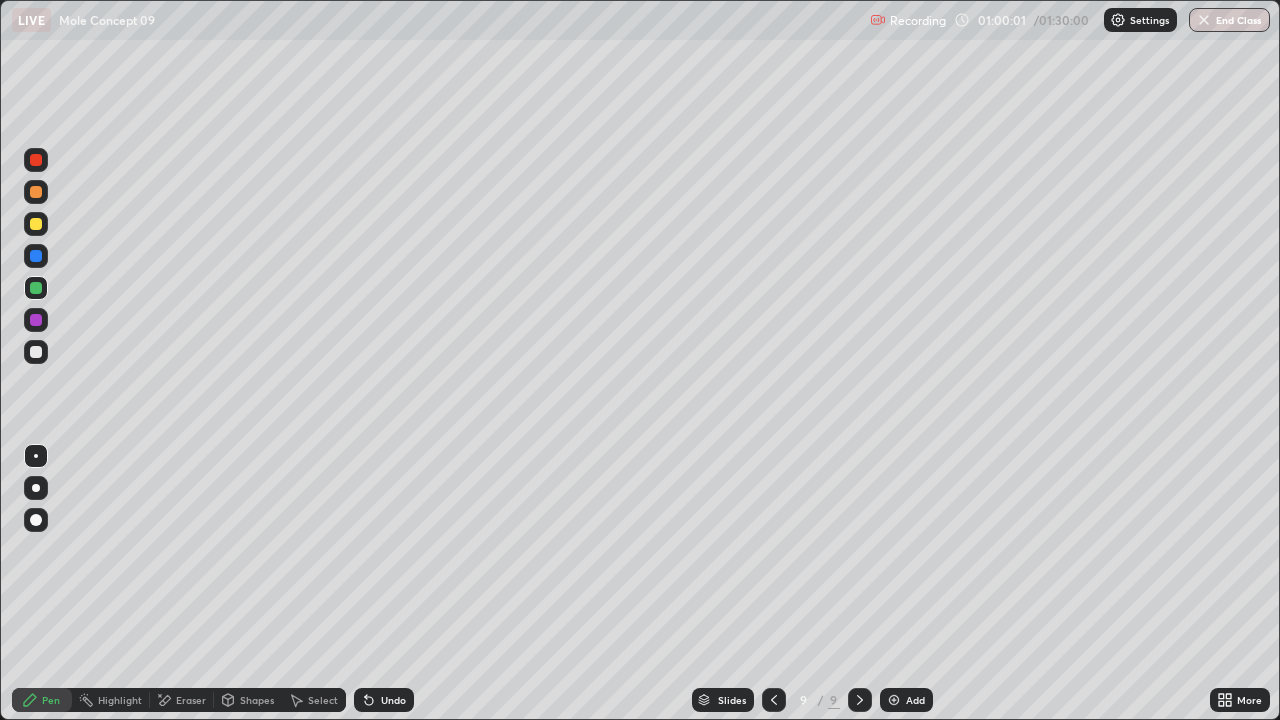 click on "Eraser" at bounding box center (191, 700) 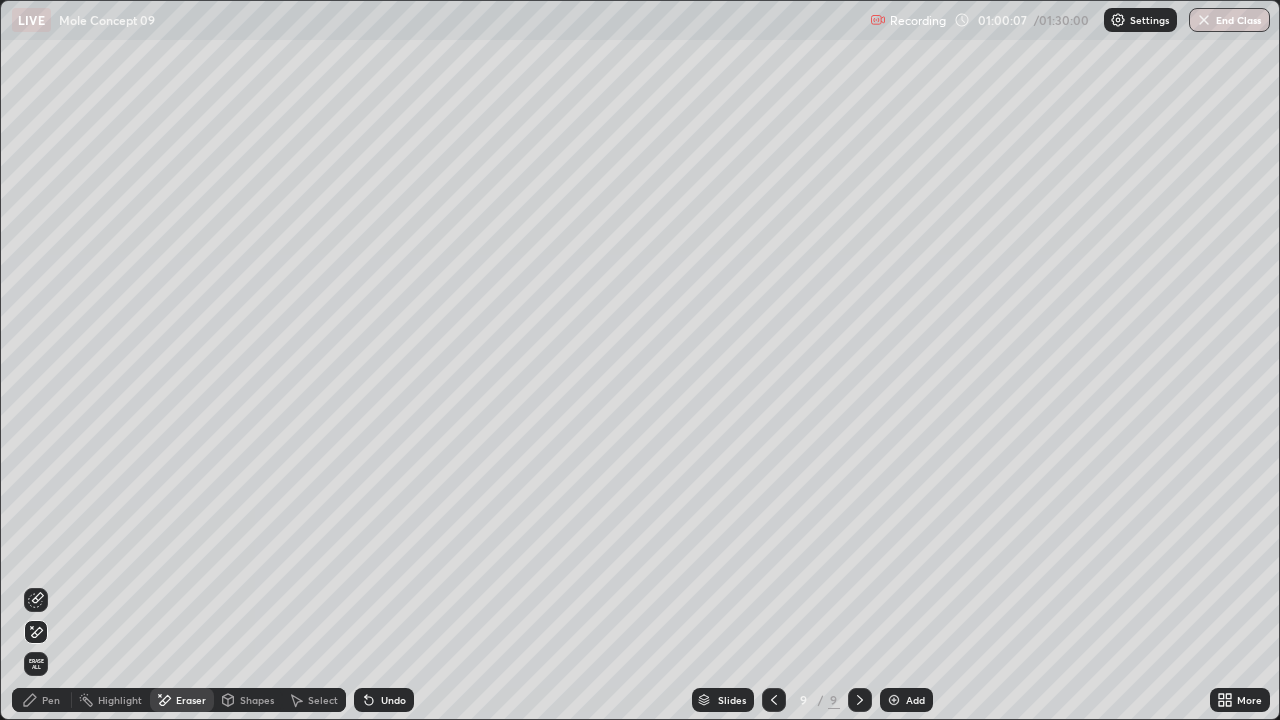 click on "Pen" at bounding box center [51, 700] 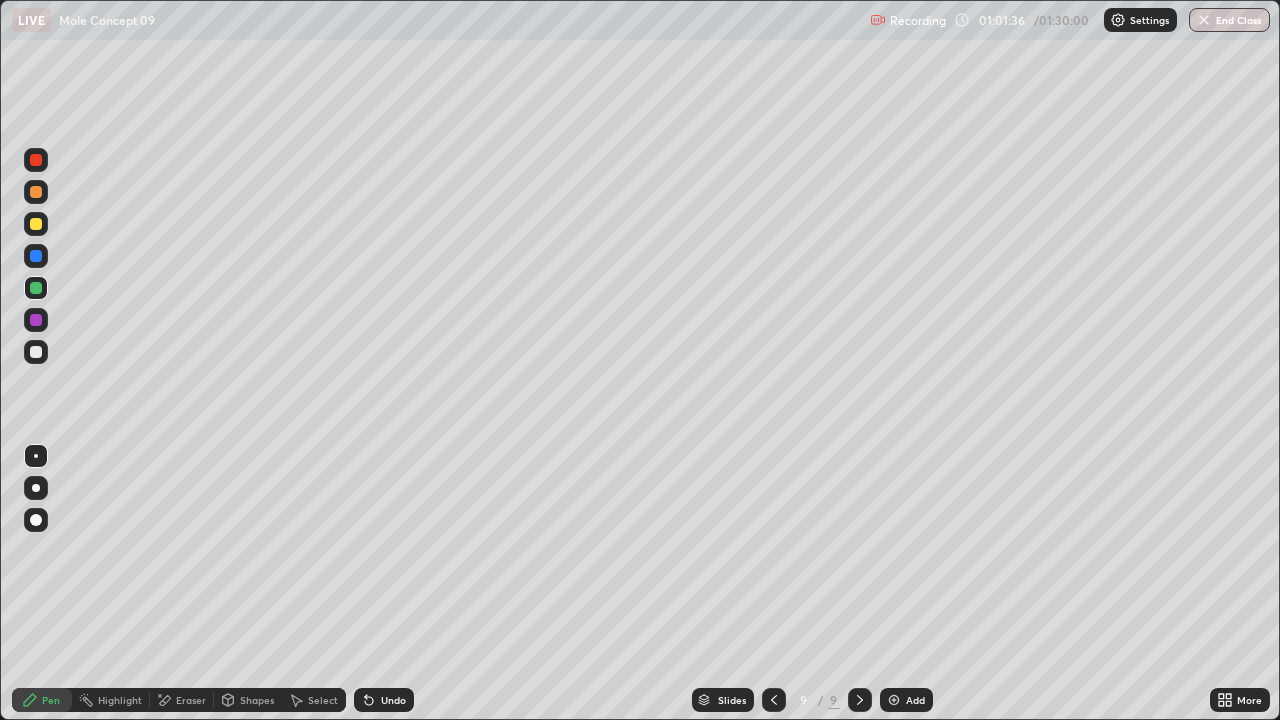 click at bounding box center [36, 224] 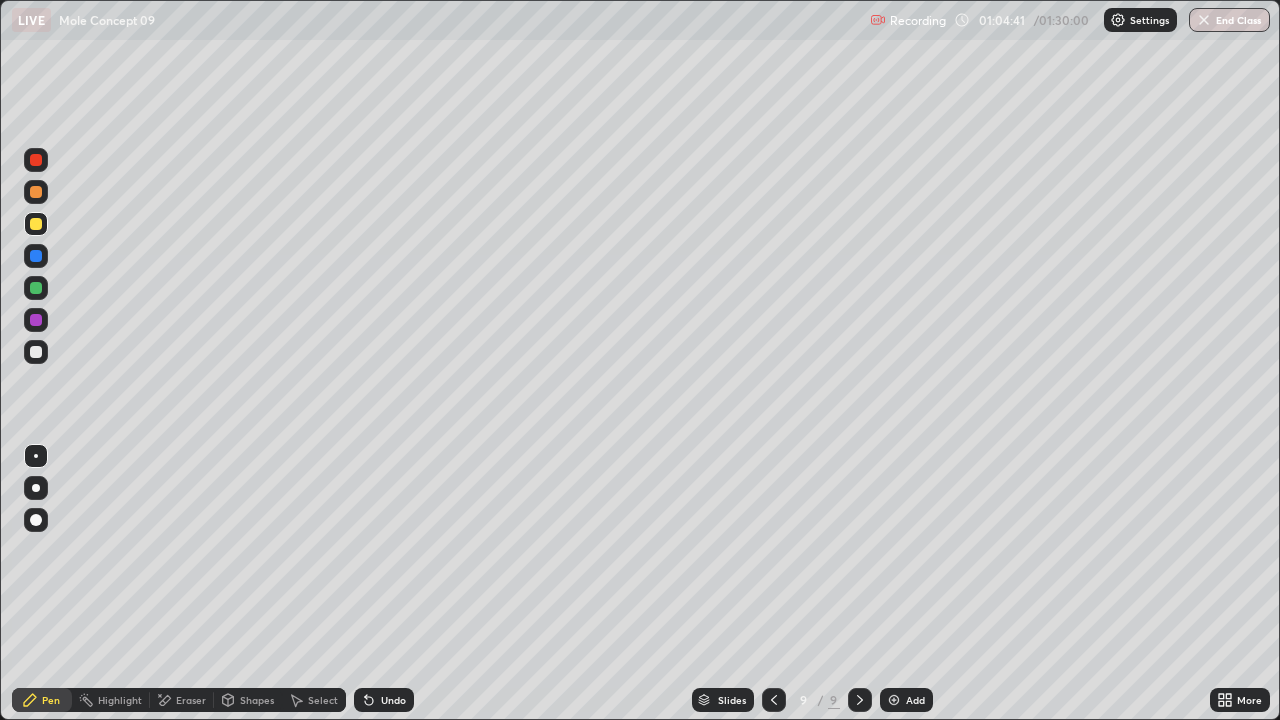 click on "Add" at bounding box center [906, 700] 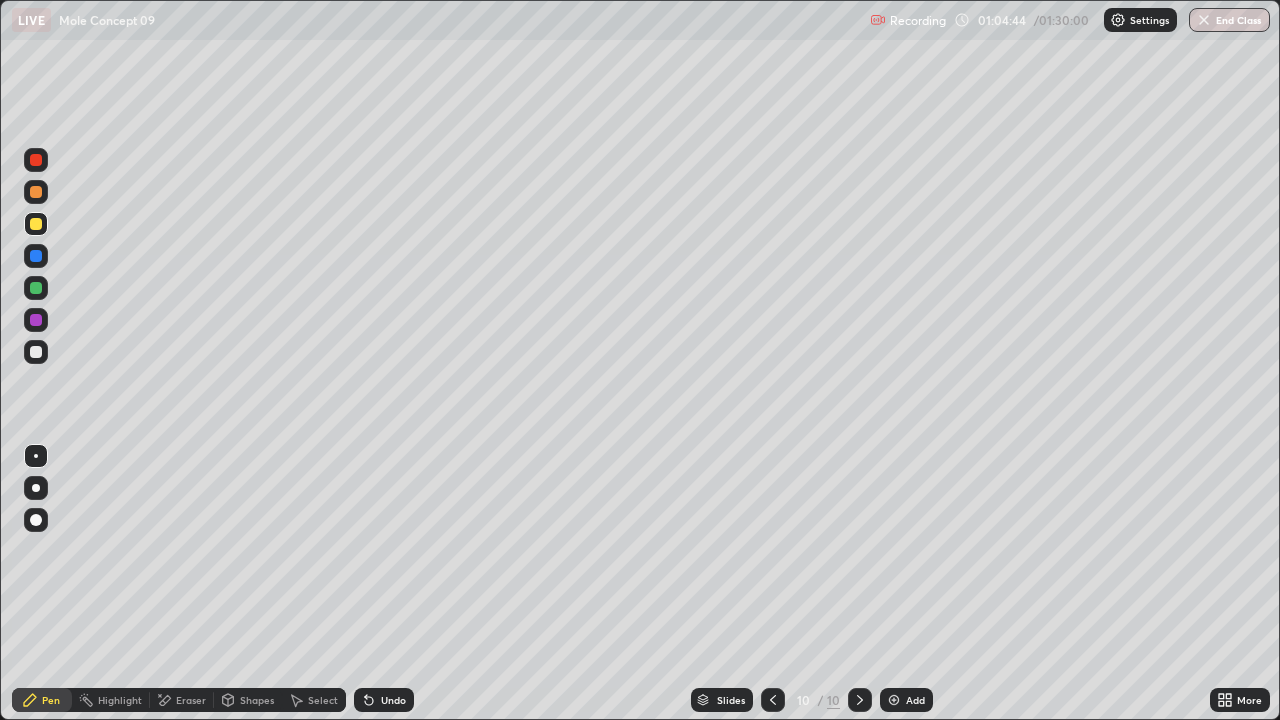 click at bounding box center [36, 256] 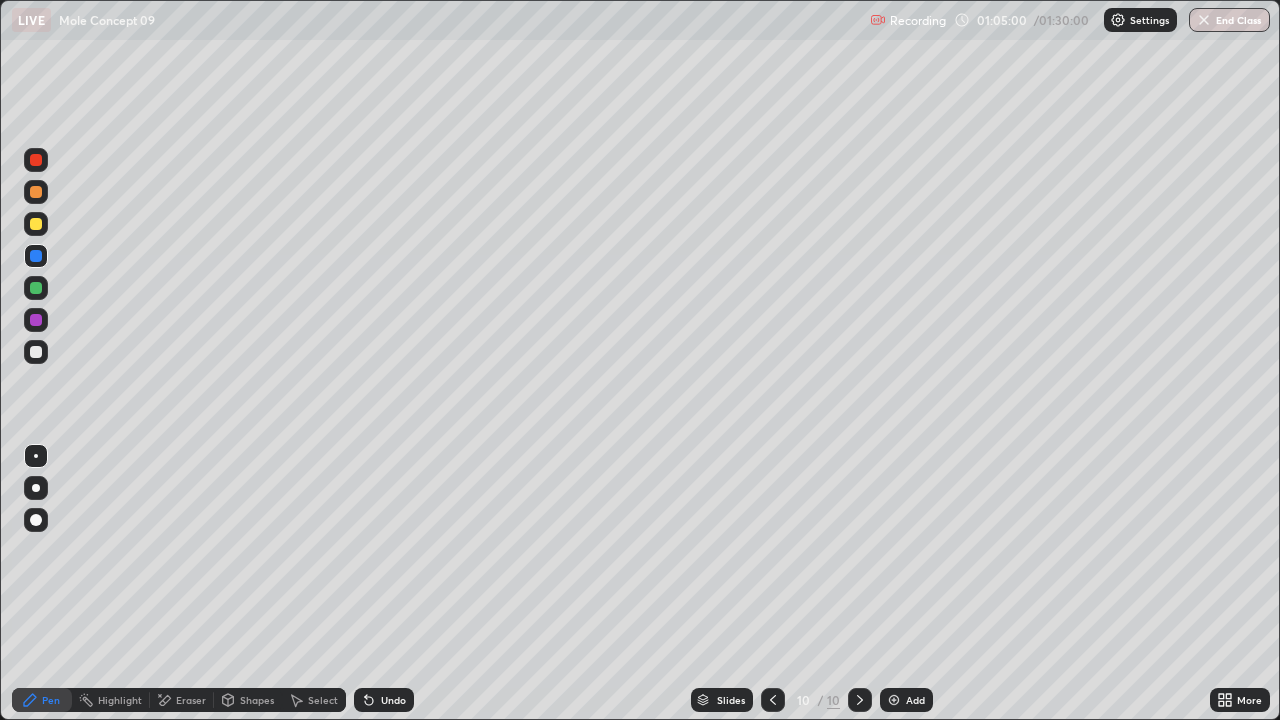 click at bounding box center (36, 352) 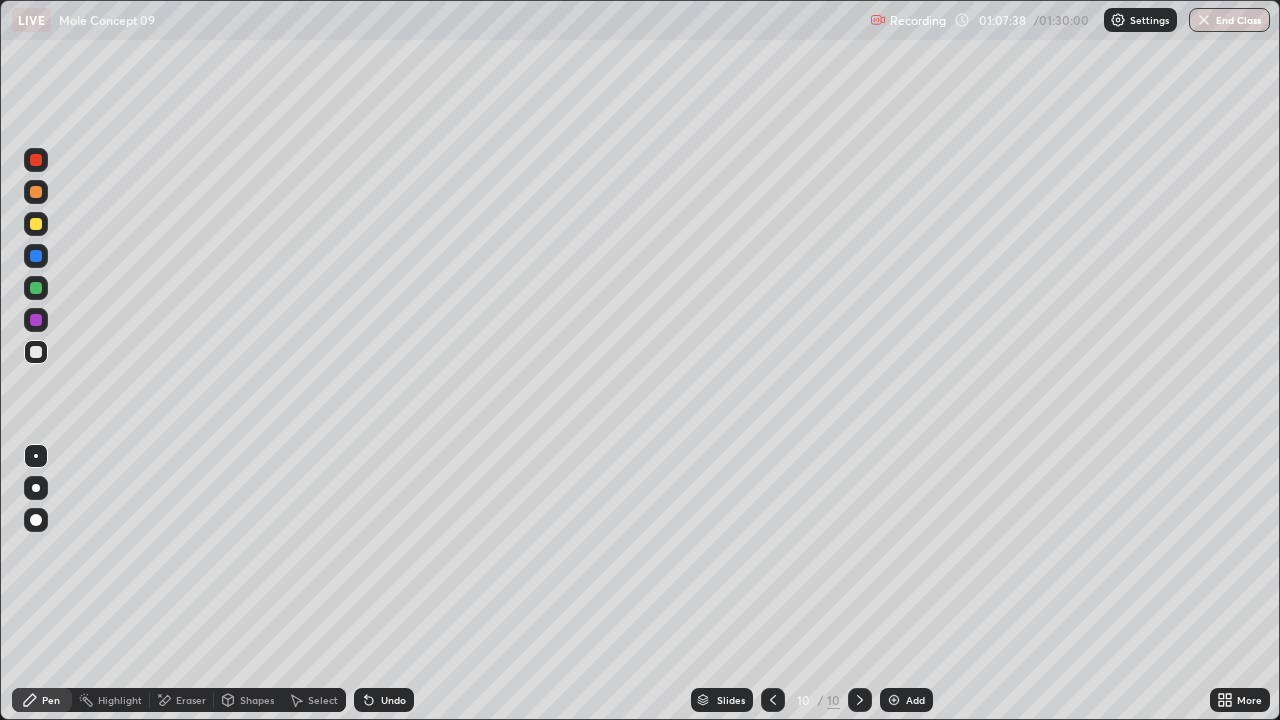 click on "Undo" at bounding box center [393, 700] 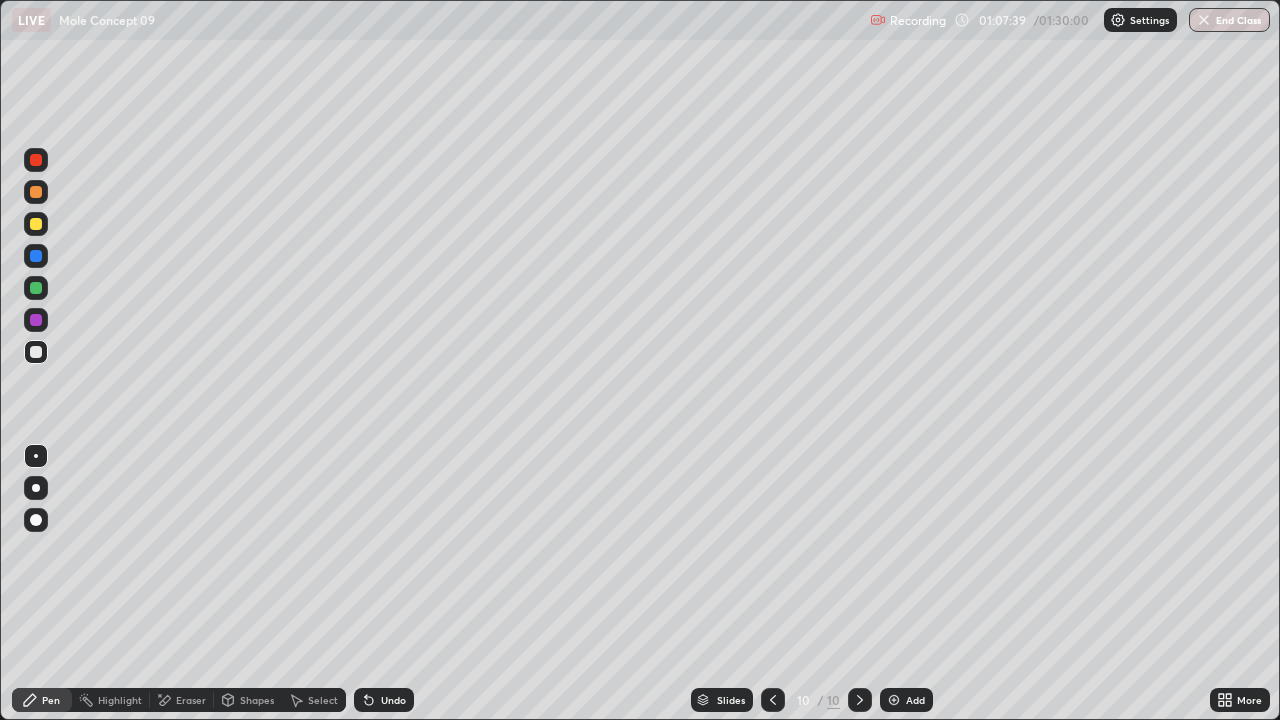 click on "Undo" at bounding box center (393, 700) 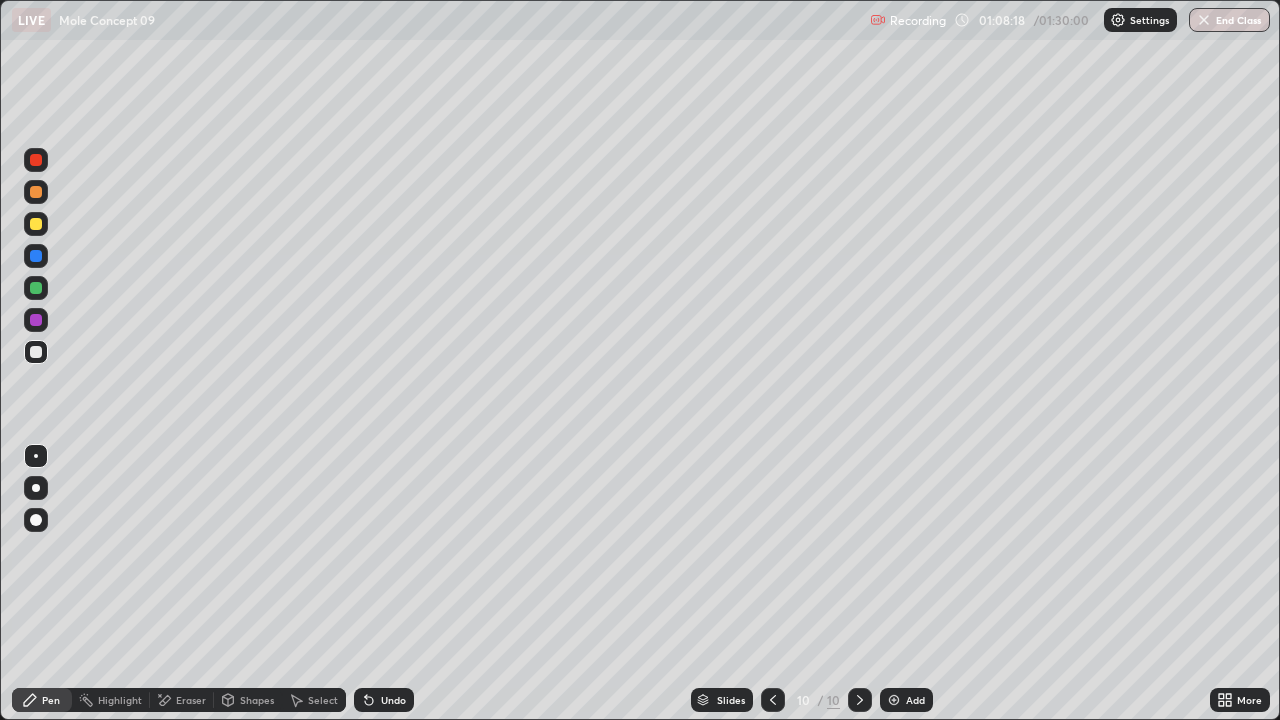 click at bounding box center (36, 256) 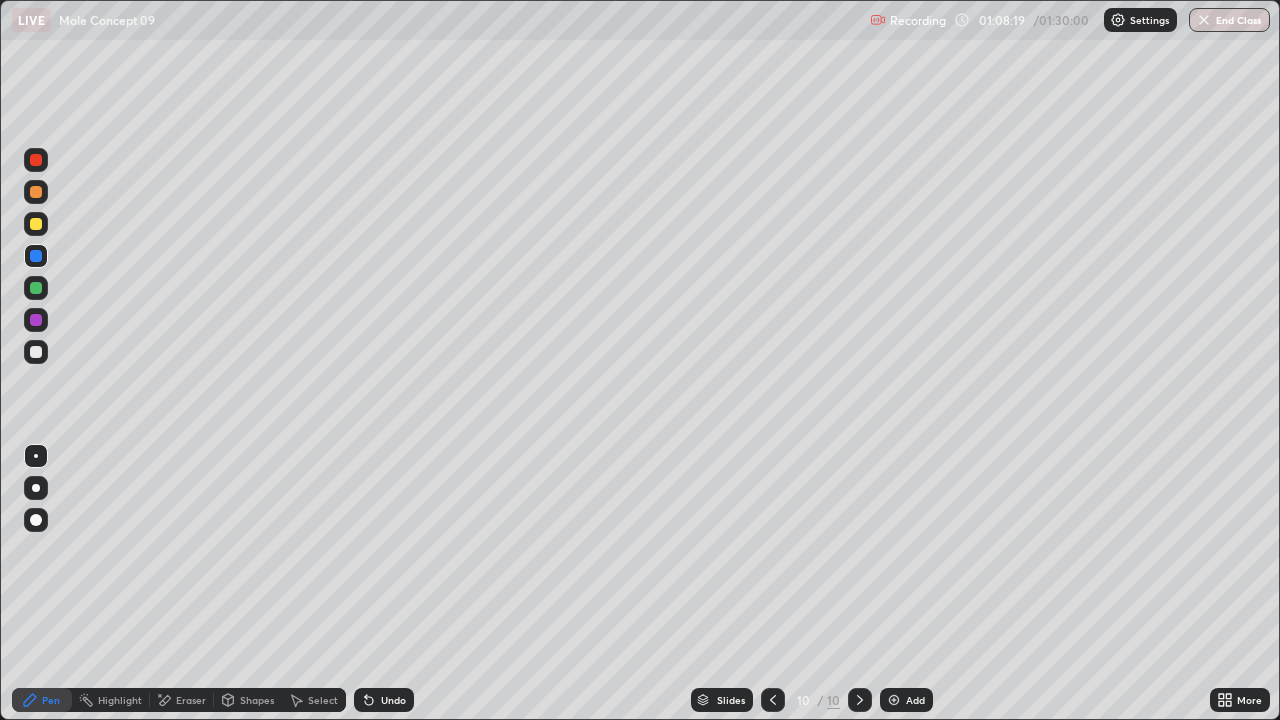 click at bounding box center (36, 352) 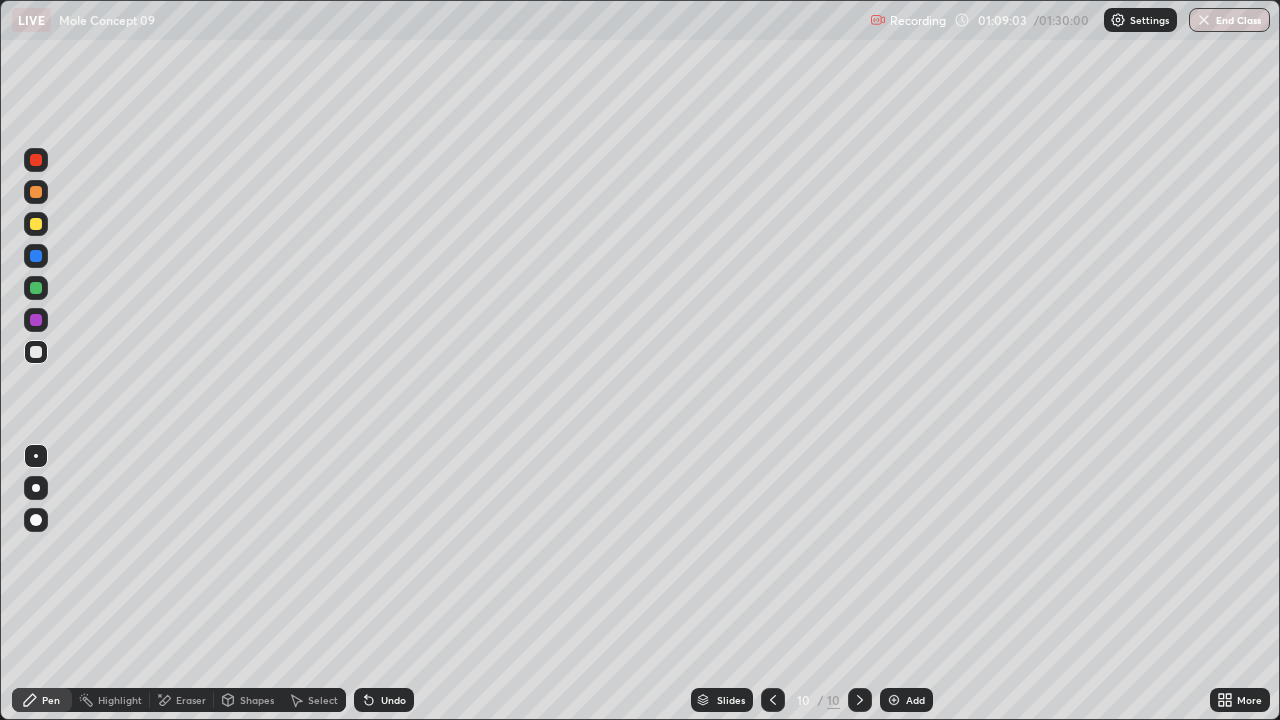 click at bounding box center (36, 224) 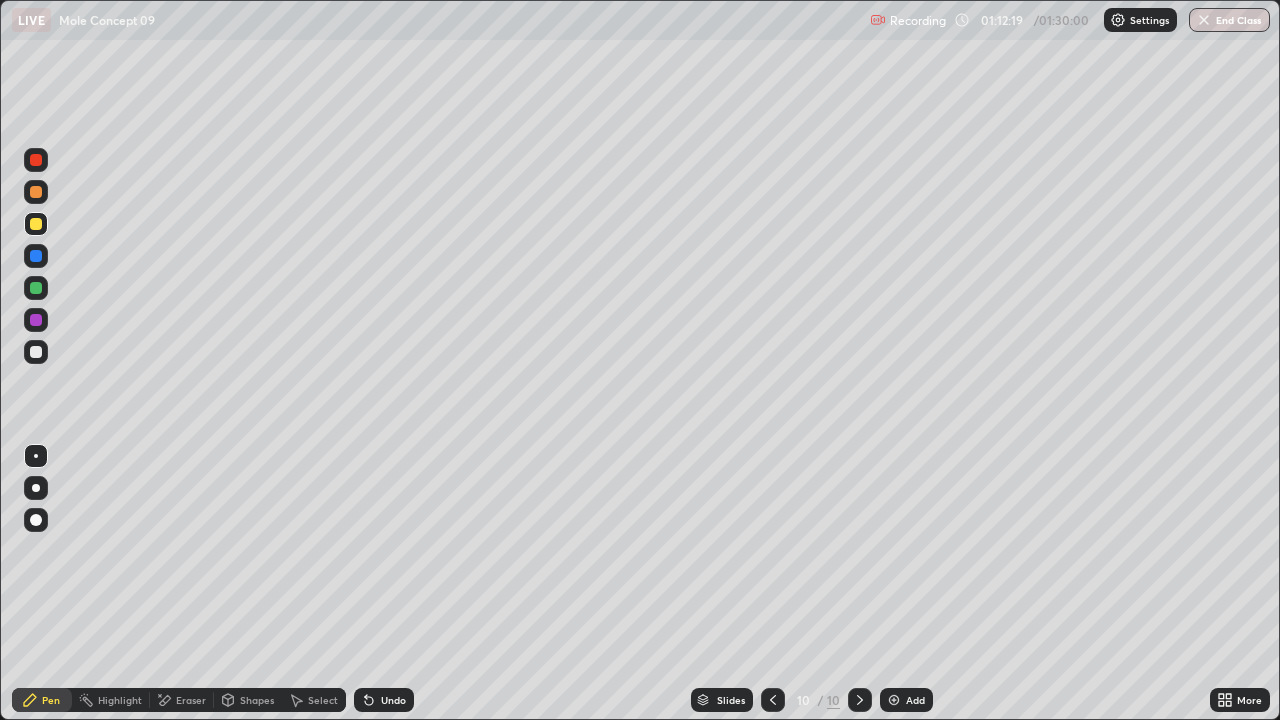 click at bounding box center (36, 352) 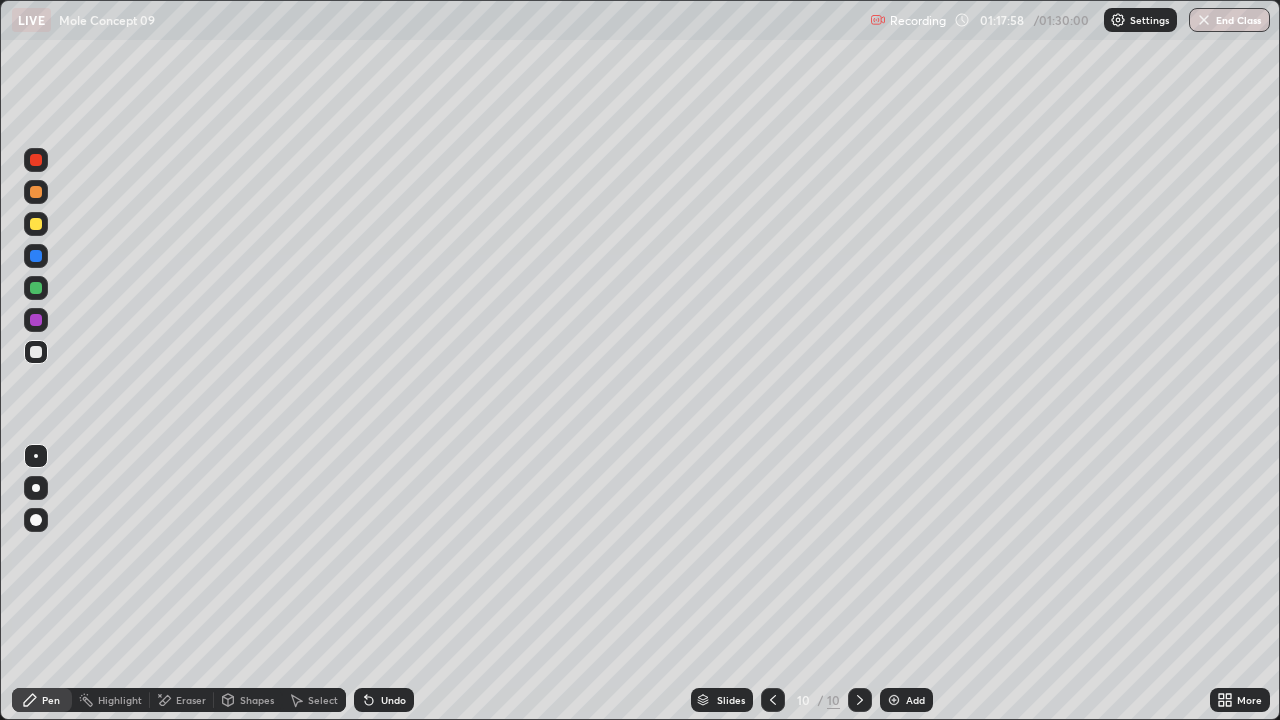 click on "Add" at bounding box center (906, 700) 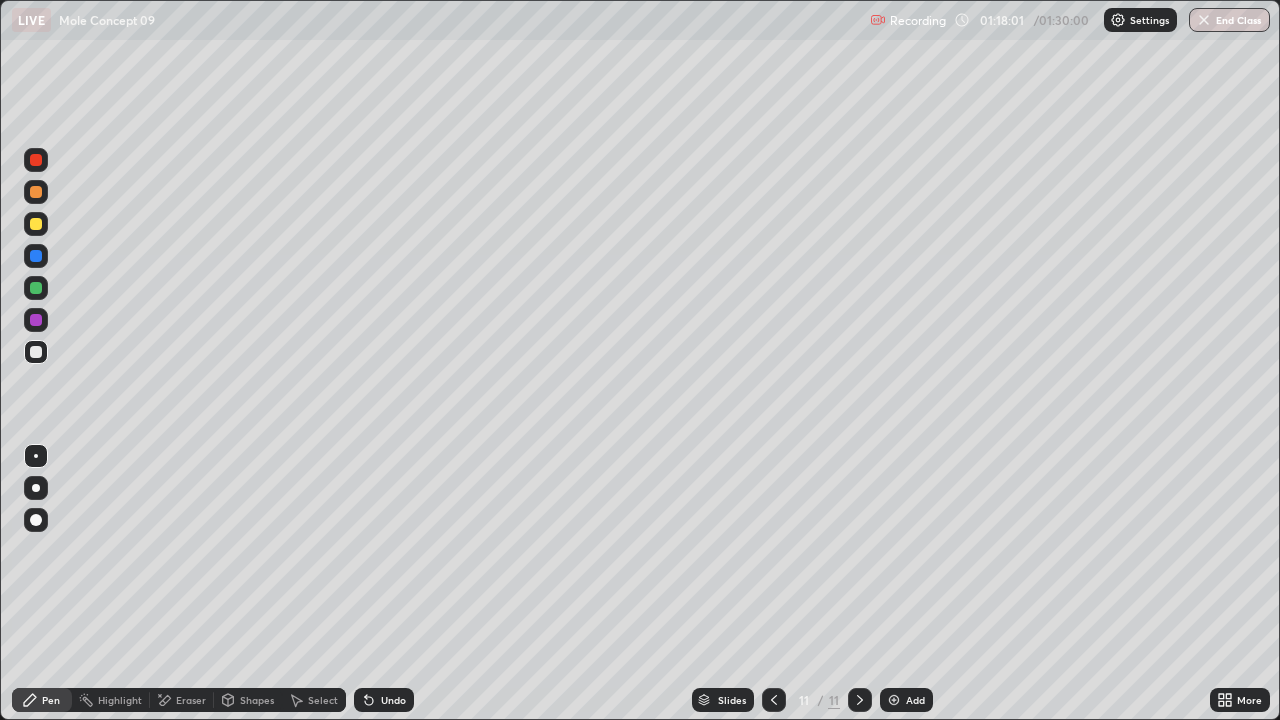 click at bounding box center (36, 224) 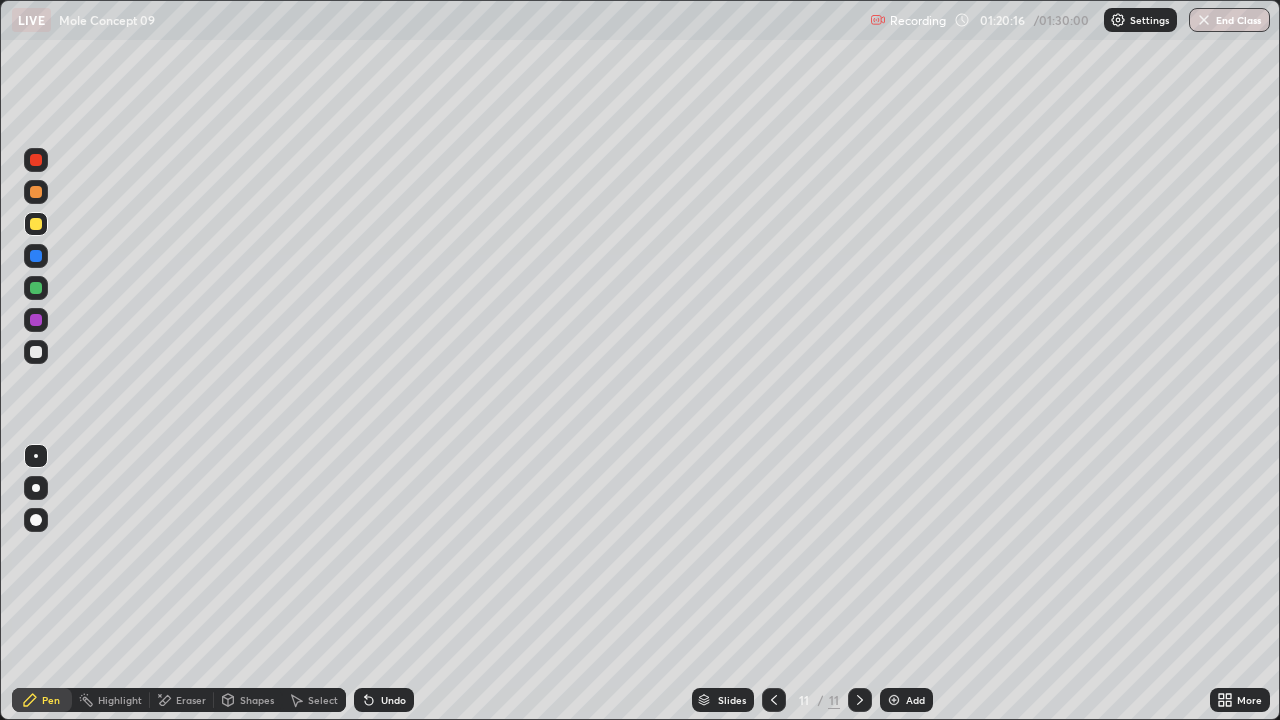 click at bounding box center (36, 320) 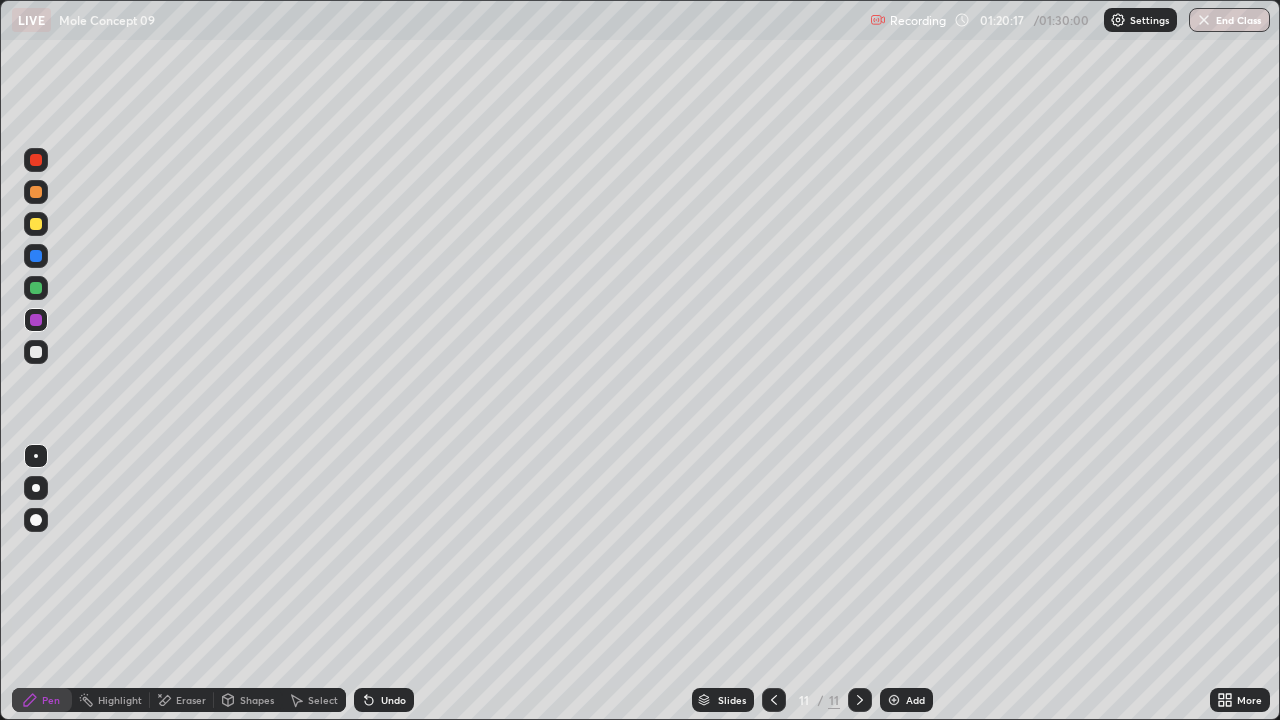 click at bounding box center [36, 352] 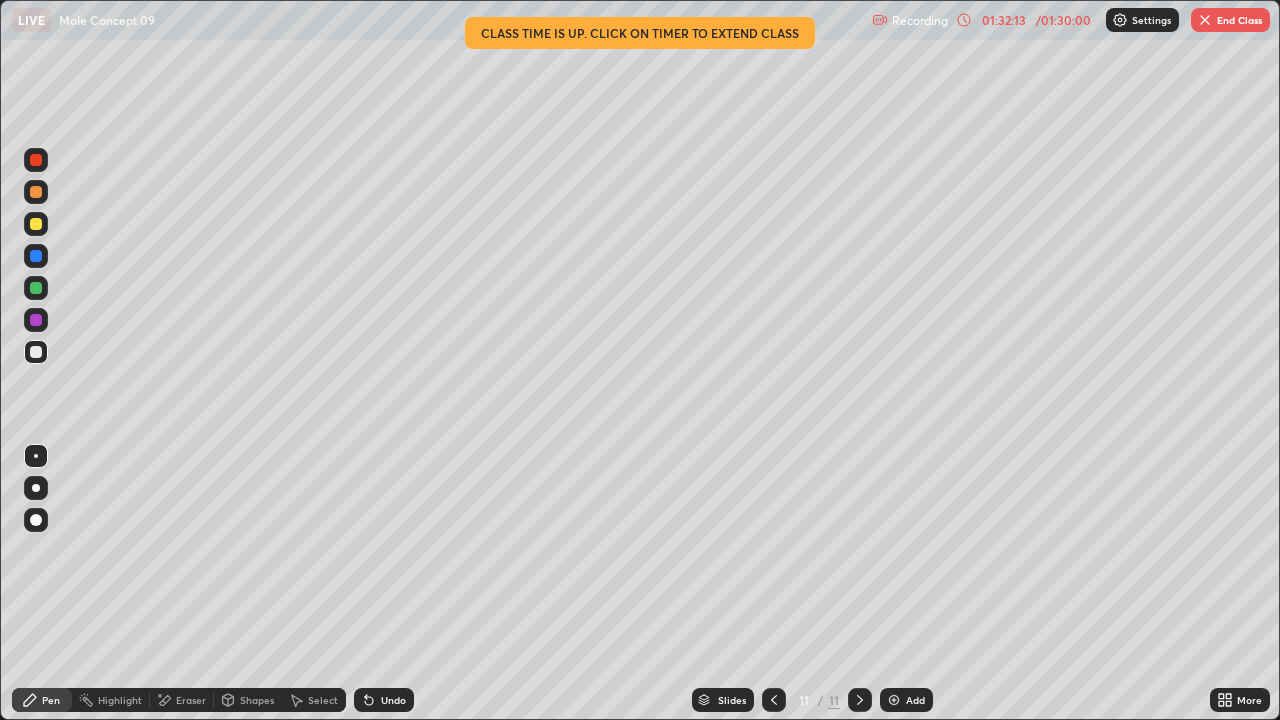 click on "End Class" at bounding box center [1230, 20] 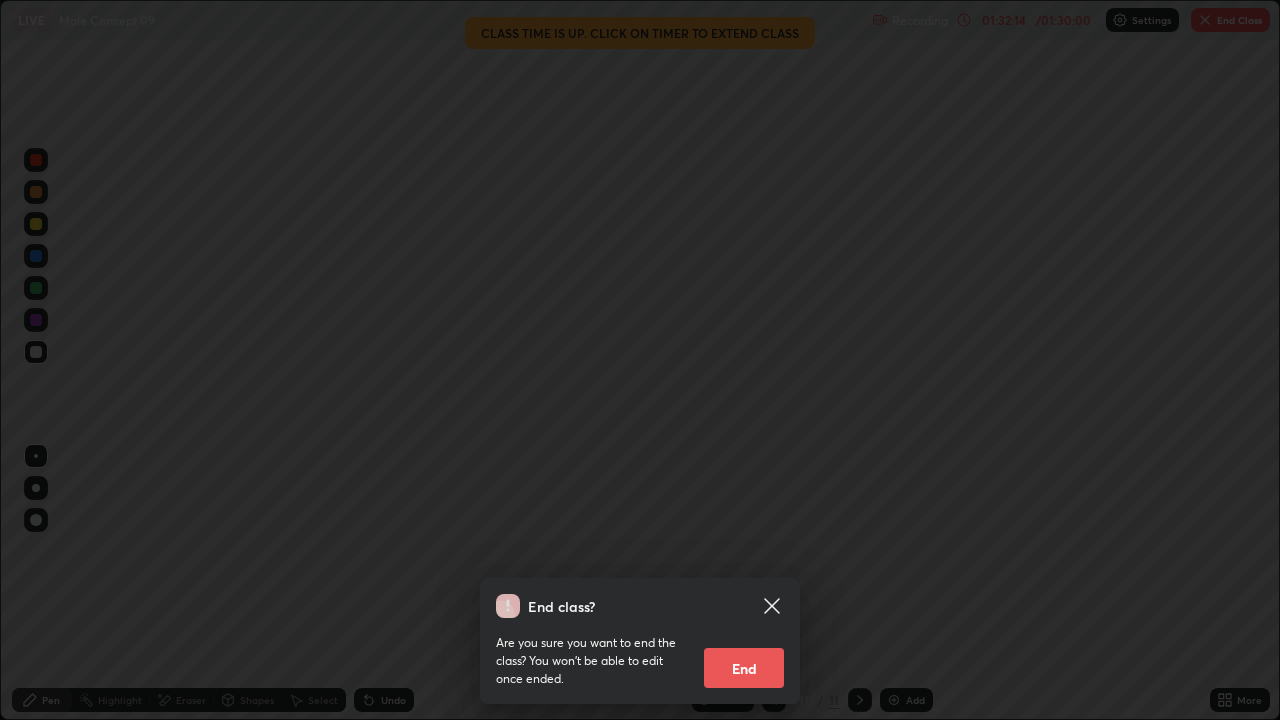 click on "End" at bounding box center [744, 668] 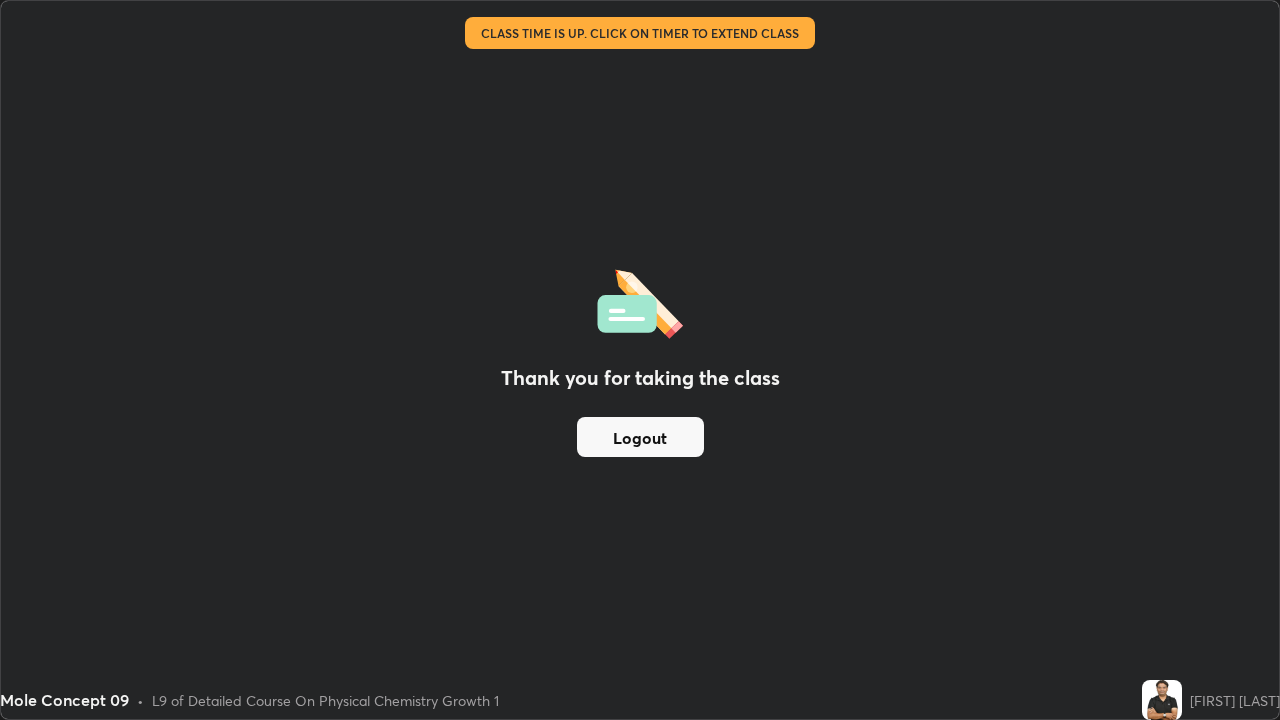 click on "Logout" at bounding box center (640, 437) 